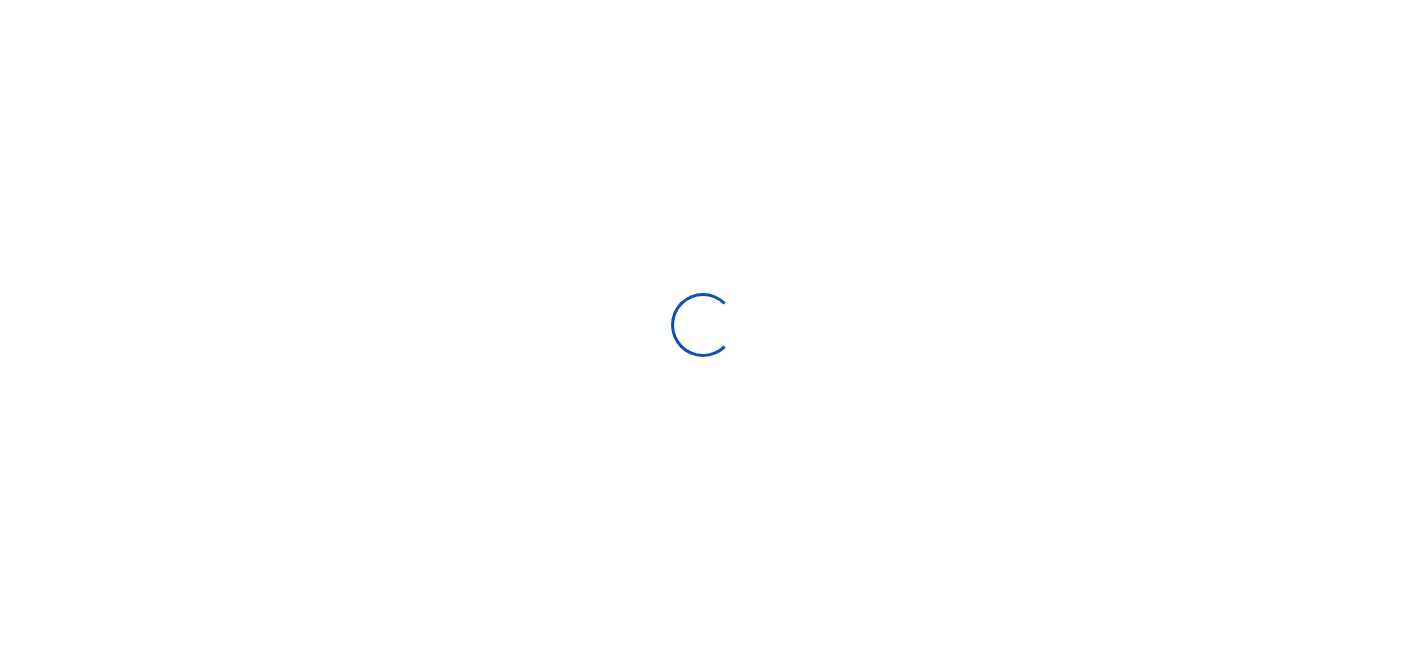 scroll, scrollTop: 0, scrollLeft: 0, axis: both 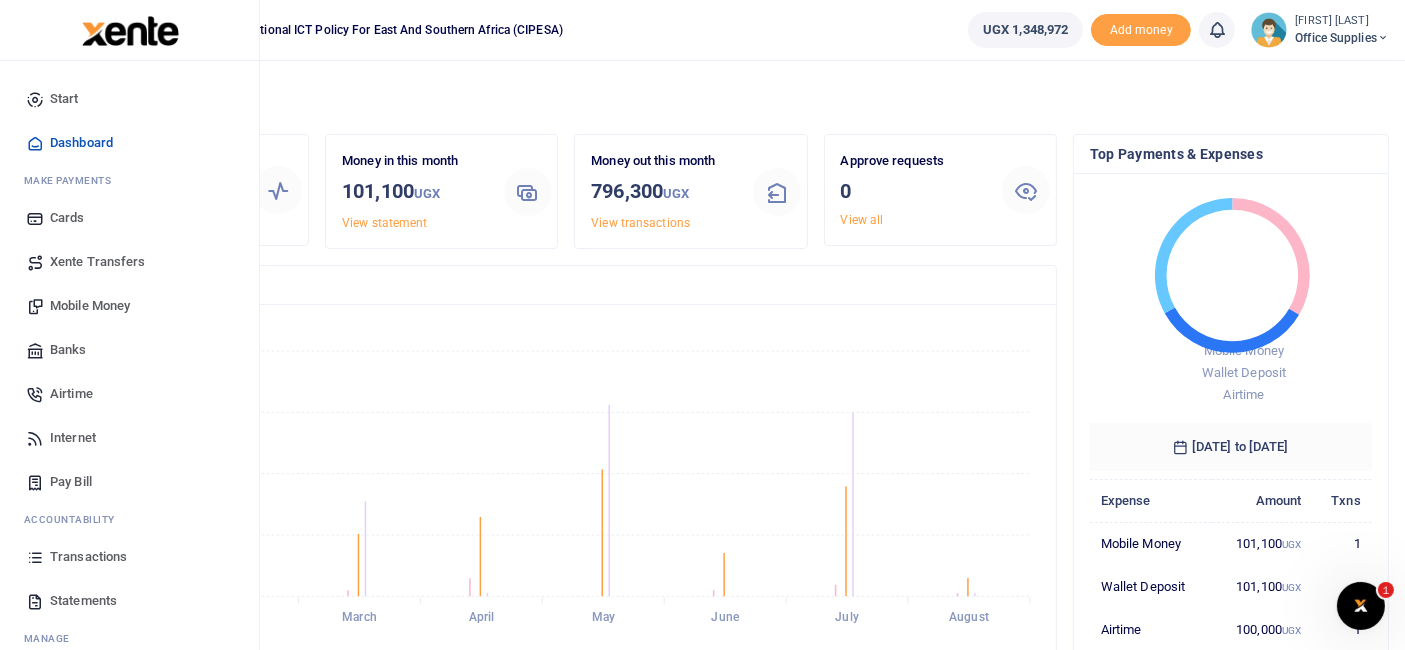 click on "Mobile Money" at bounding box center (90, 306) 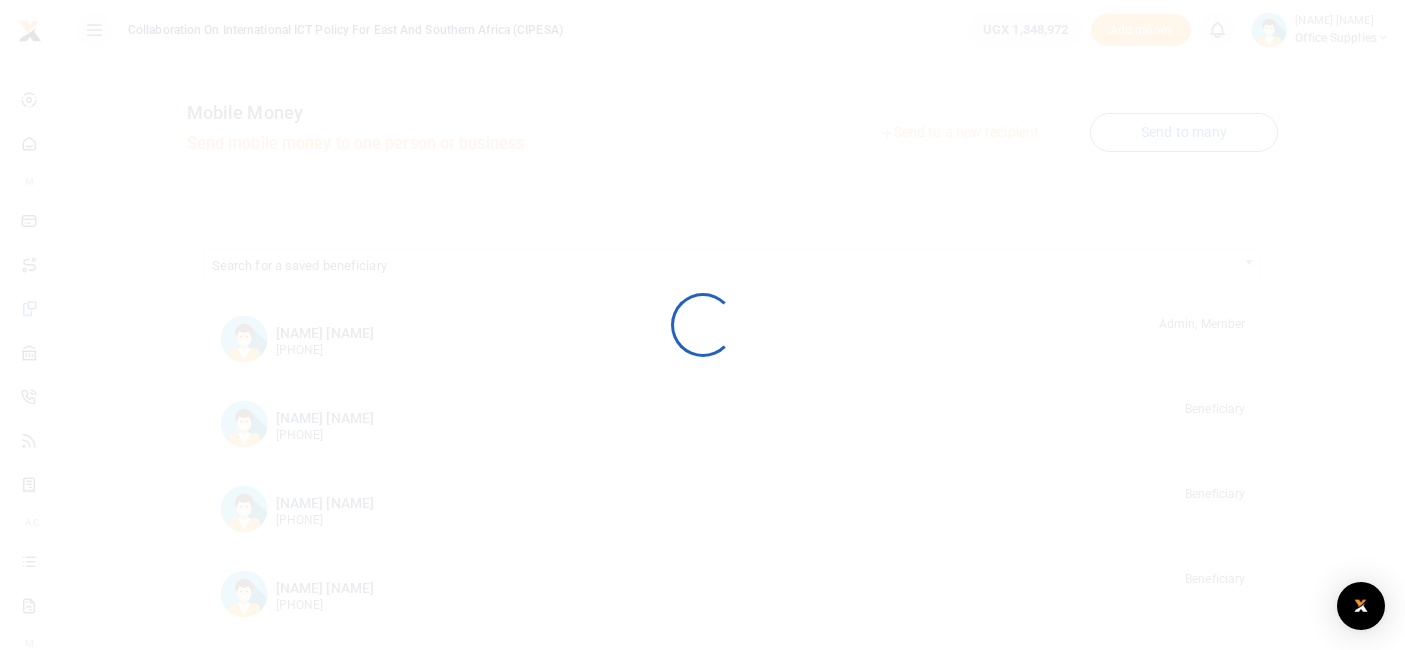 scroll, scrollTop: 0, scrollLeft: 0, axis: both 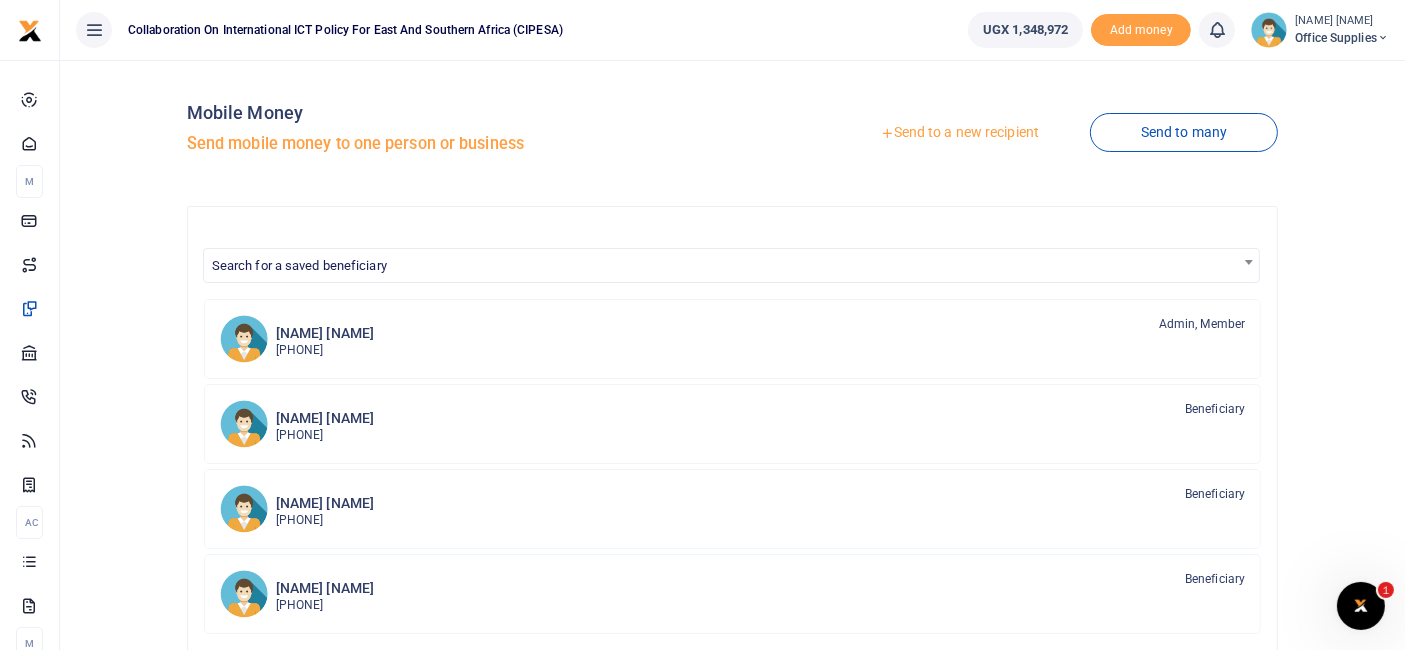 click on "Send to a new recipient" at bounding box center [959, 133] 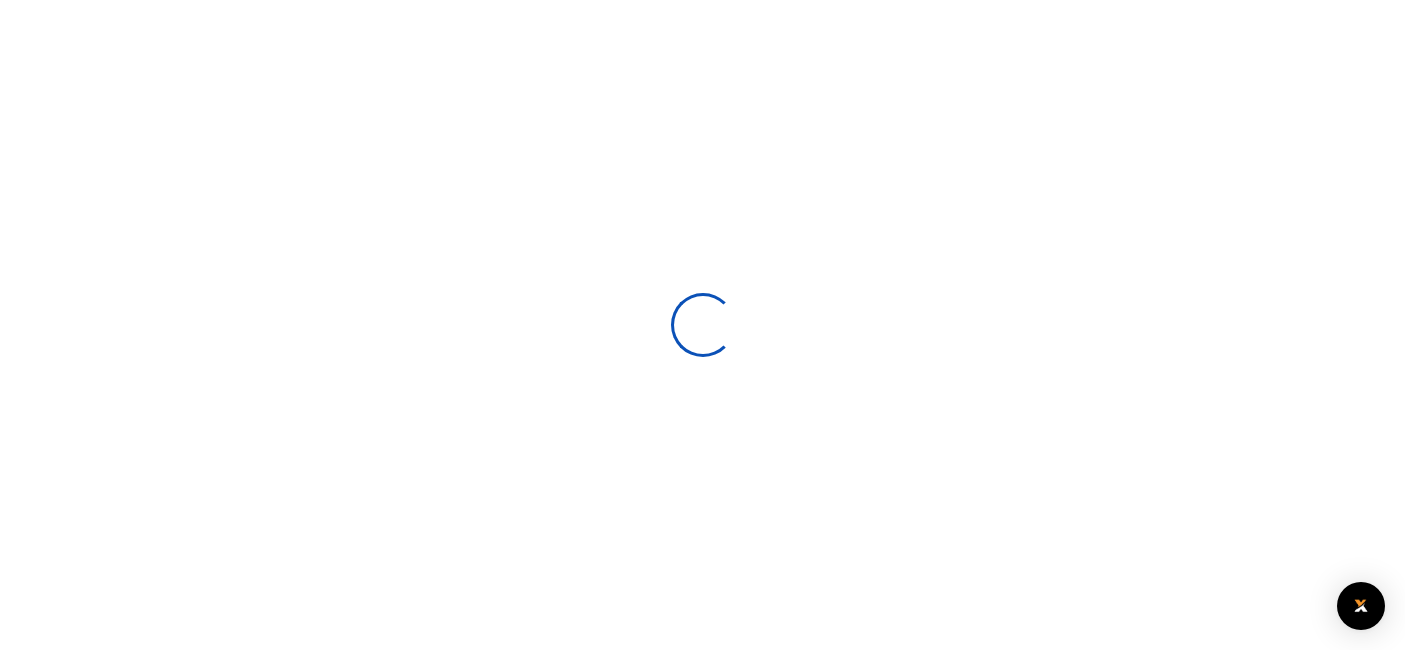 scroll, scrollTop: 0, scrollLeft: 0, axis: both 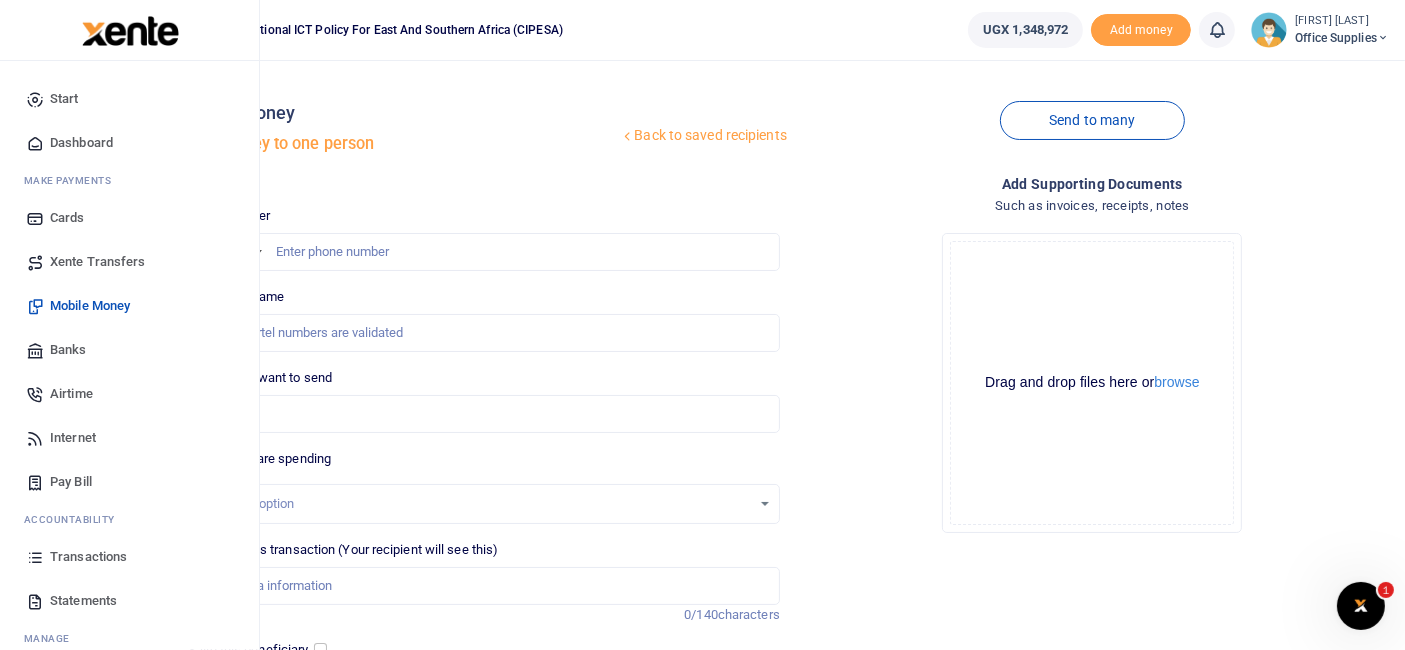click on "Mobile Money" at bounding box center (90, 306) 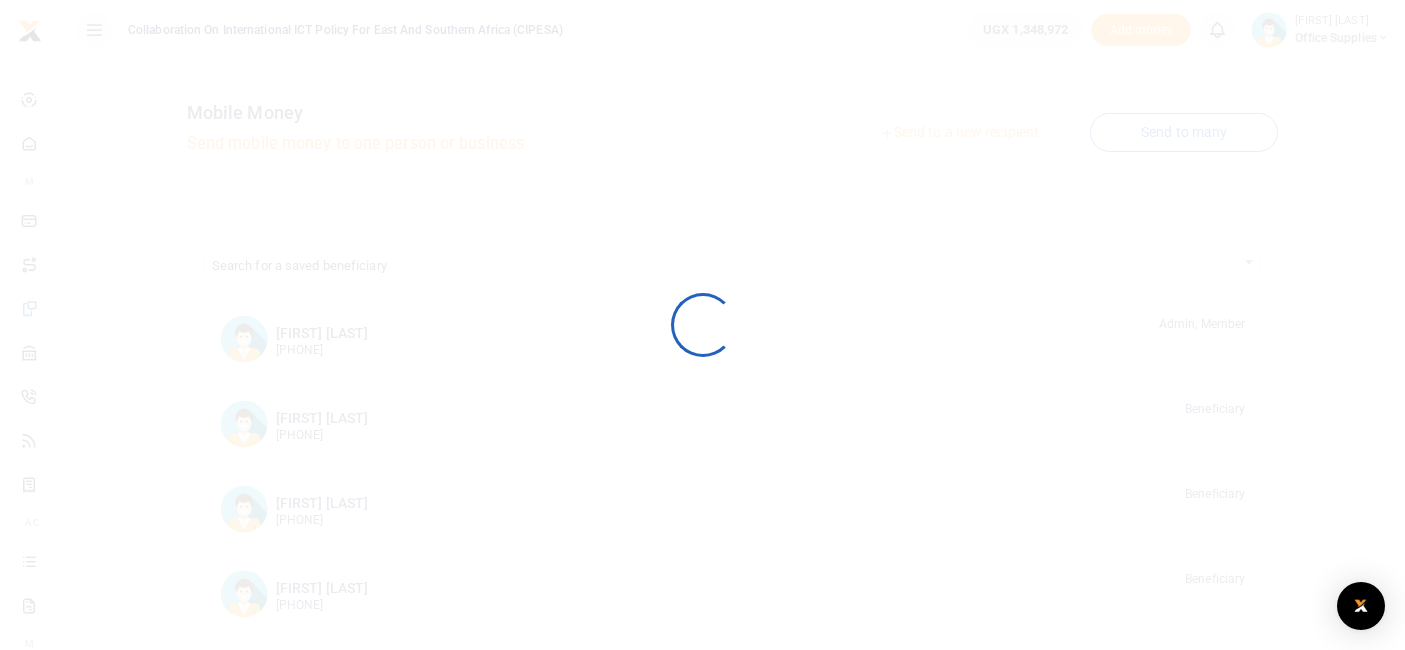 scroll, scrollTop: 0, scrollLeft: 0, axis: both 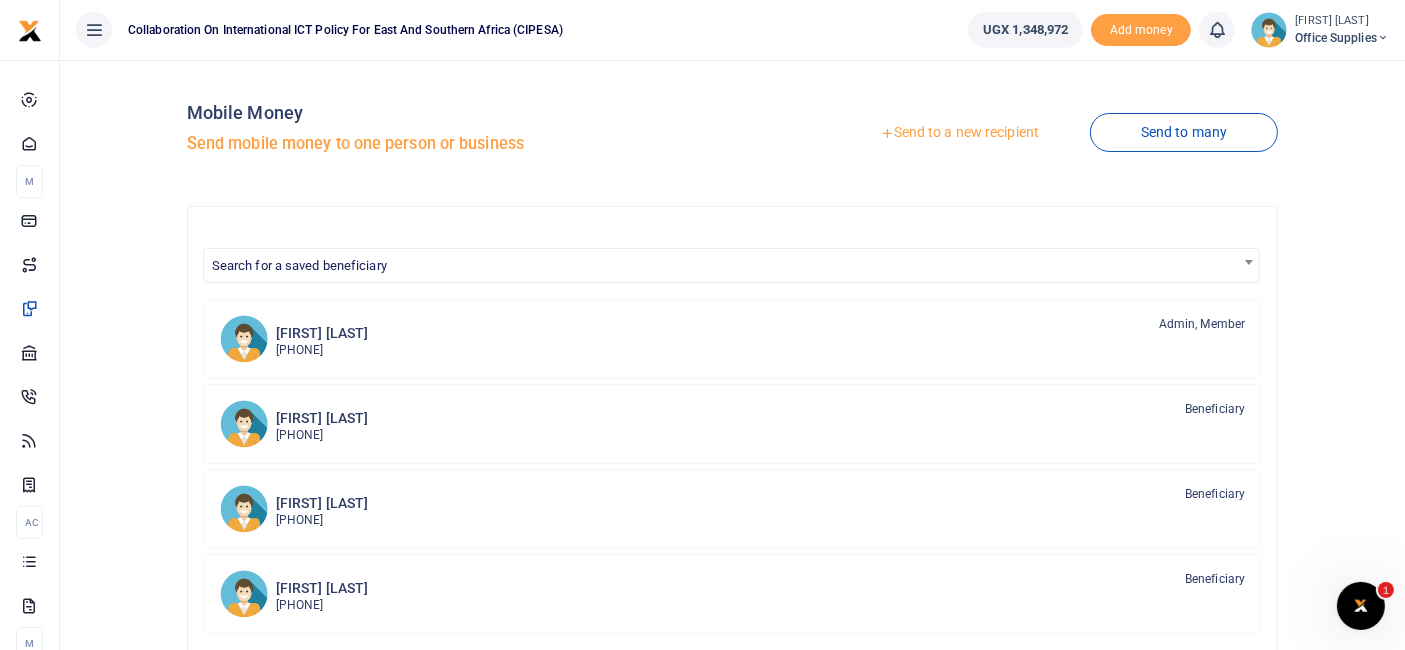 click on "Send to a new recipient" at bounding box center (959, 133) 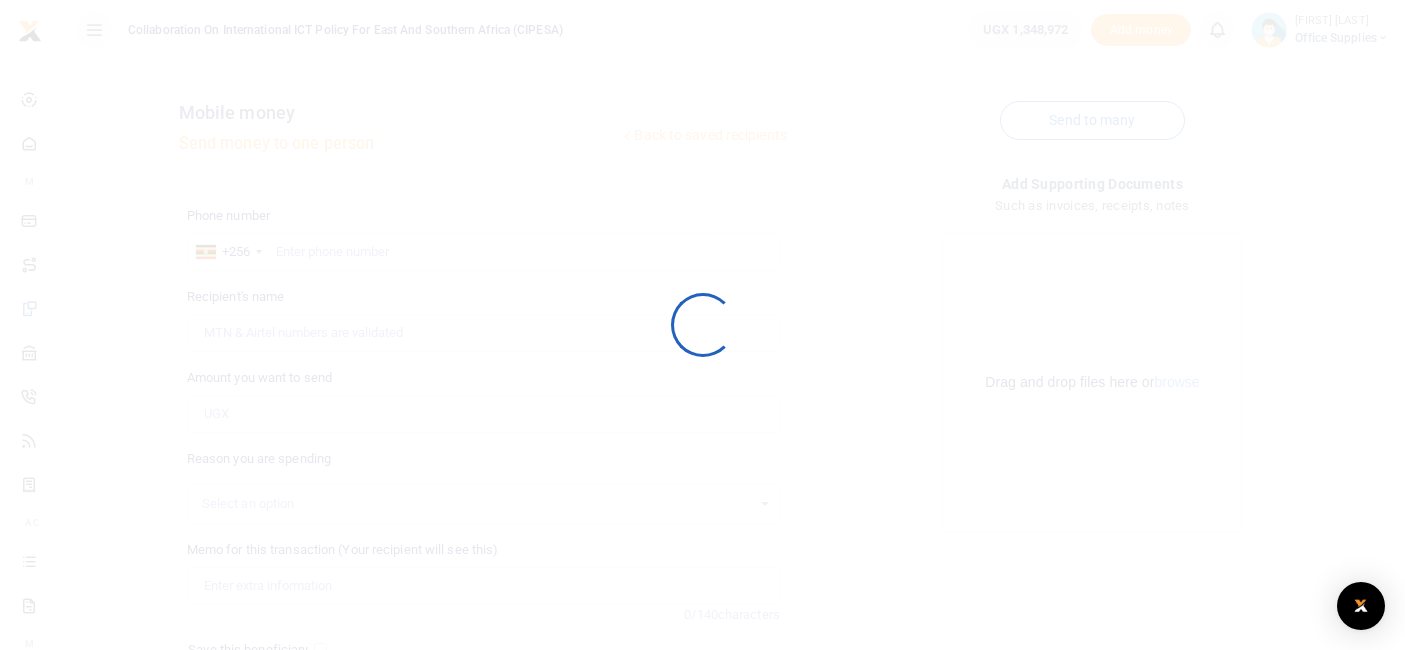 scroll, scrollTop: 0, scrollLeft: 0, axis: both 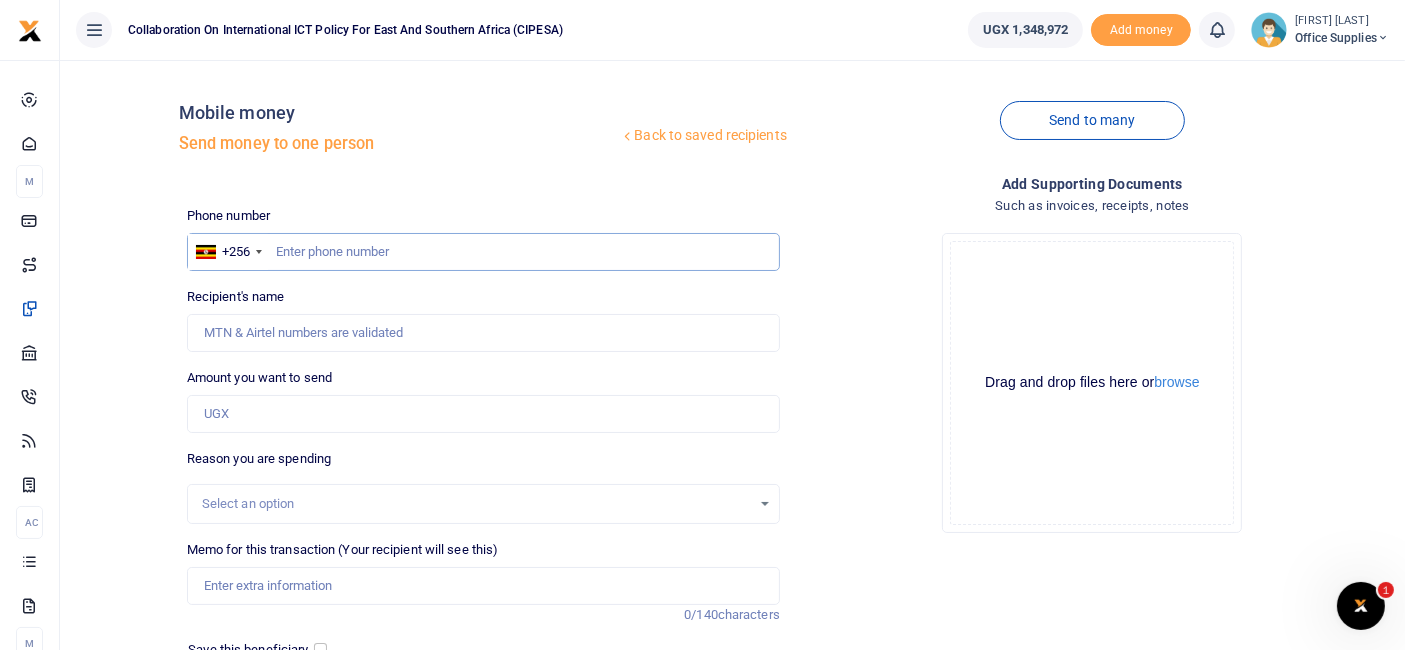 click at bounding box center (483, 252) 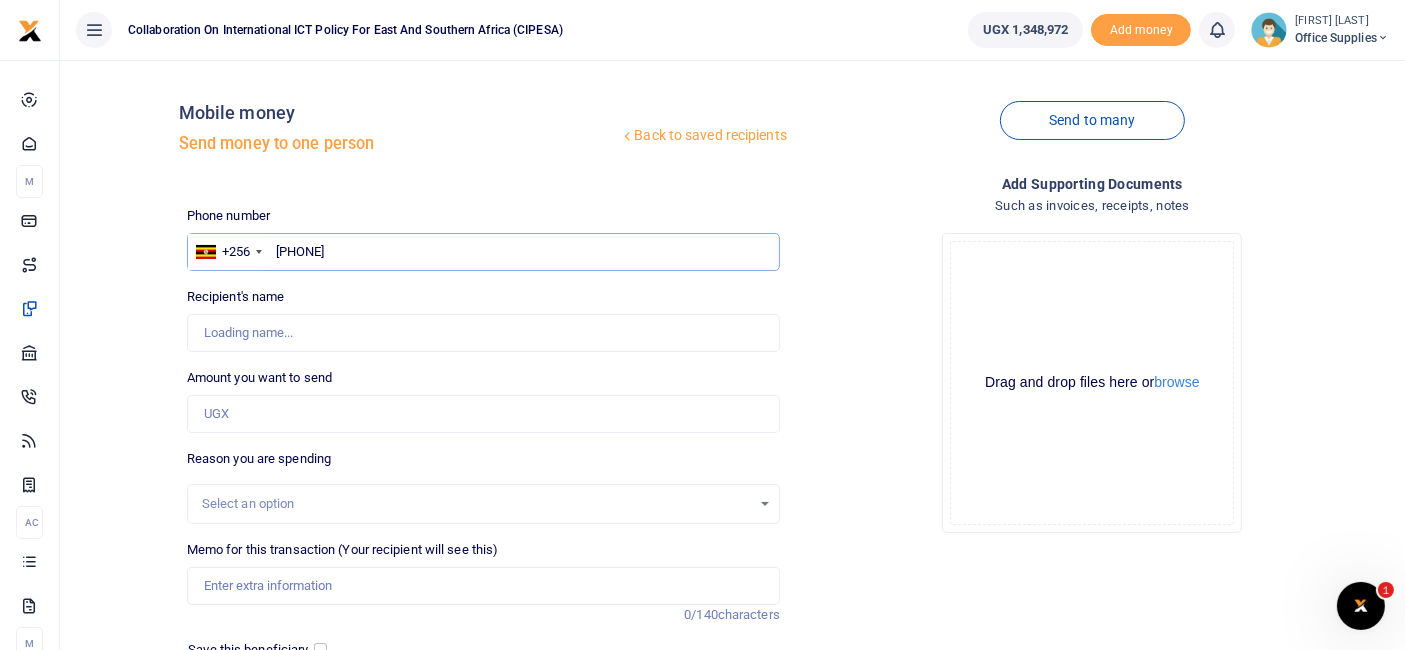 type on "[PHONE]" 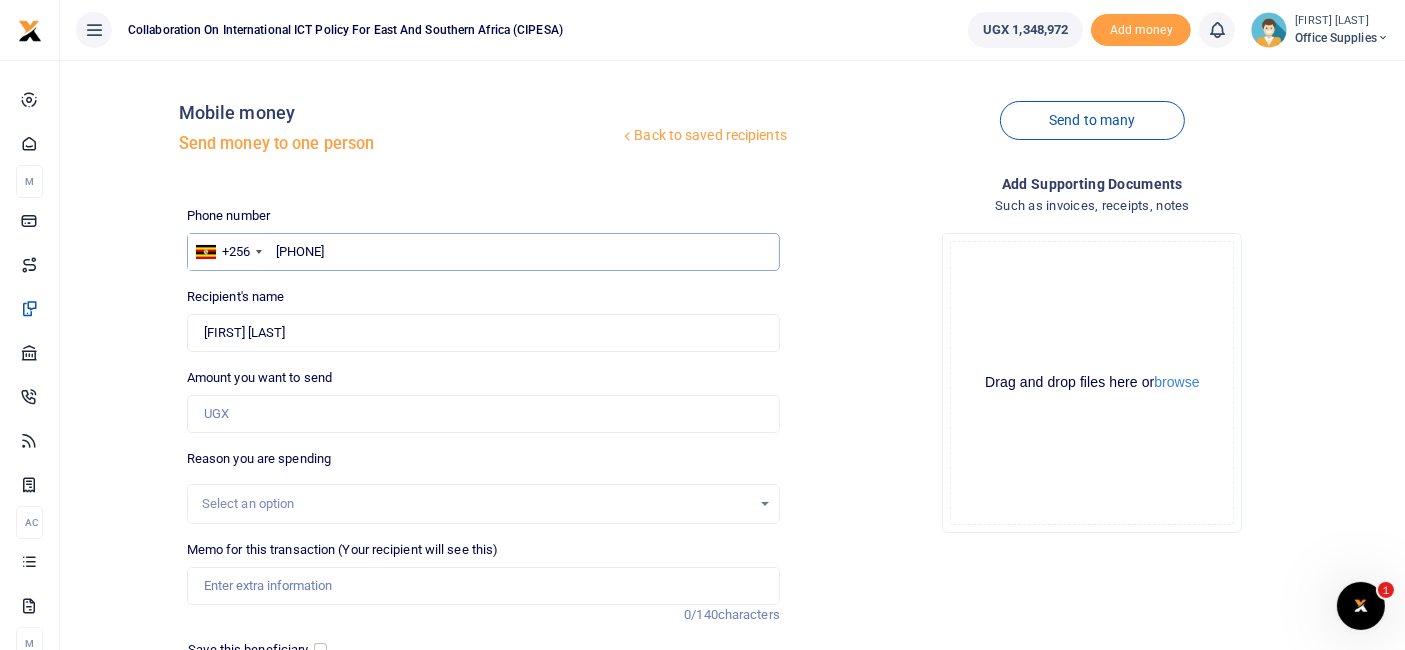 type on "[PHONE]" 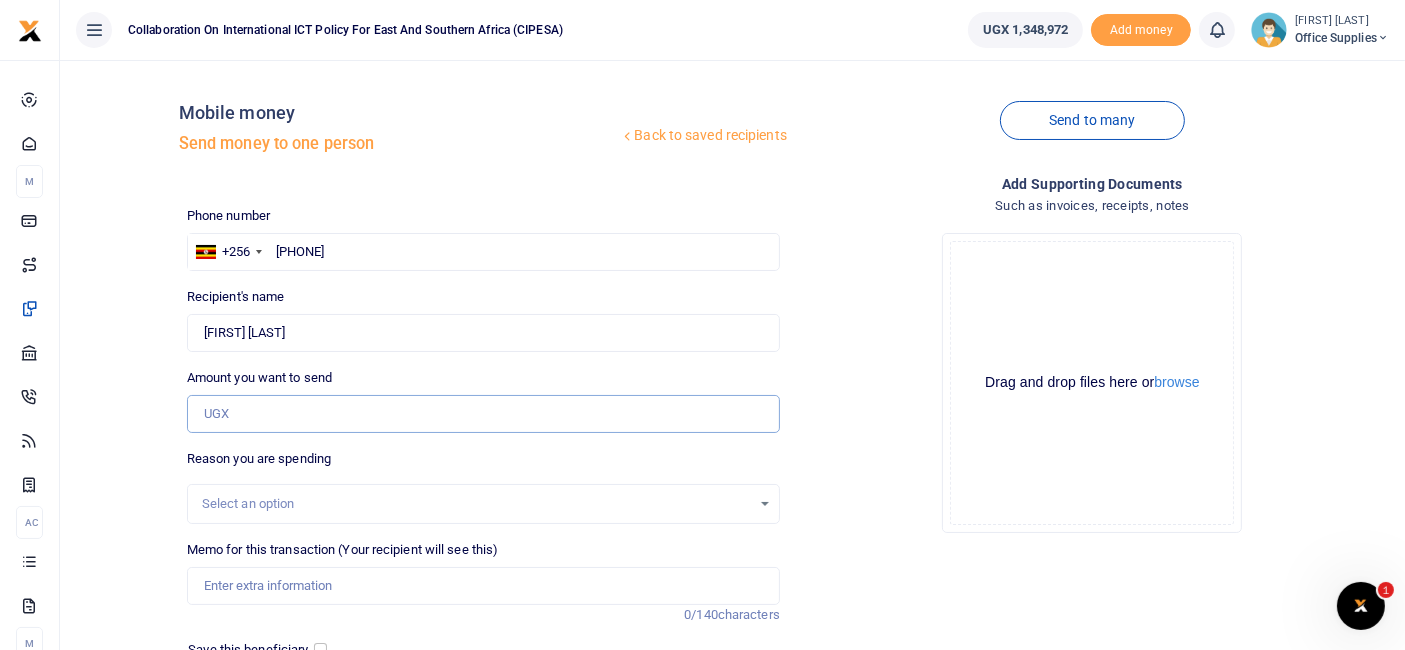 click on "Amount you want to send" at bounding box center (483, 414) 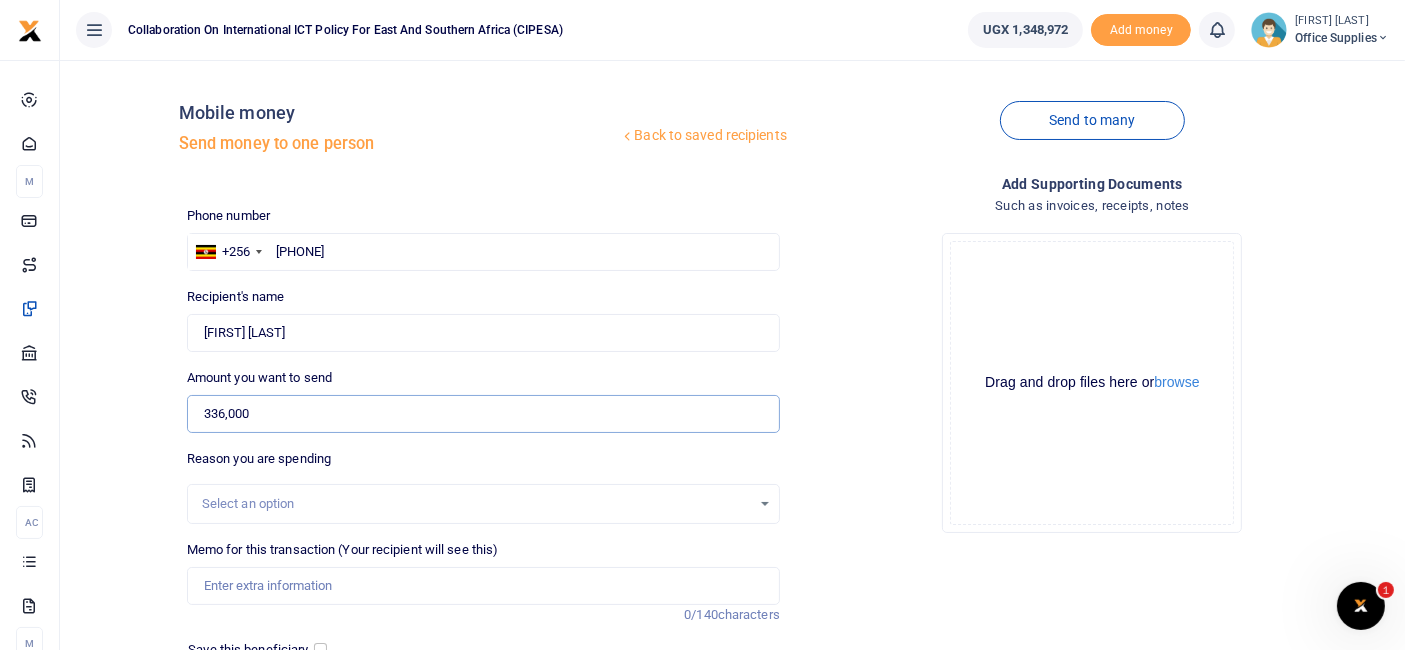 scroll, scrollTop: 214, scrollLeft: 0, axis: vertical 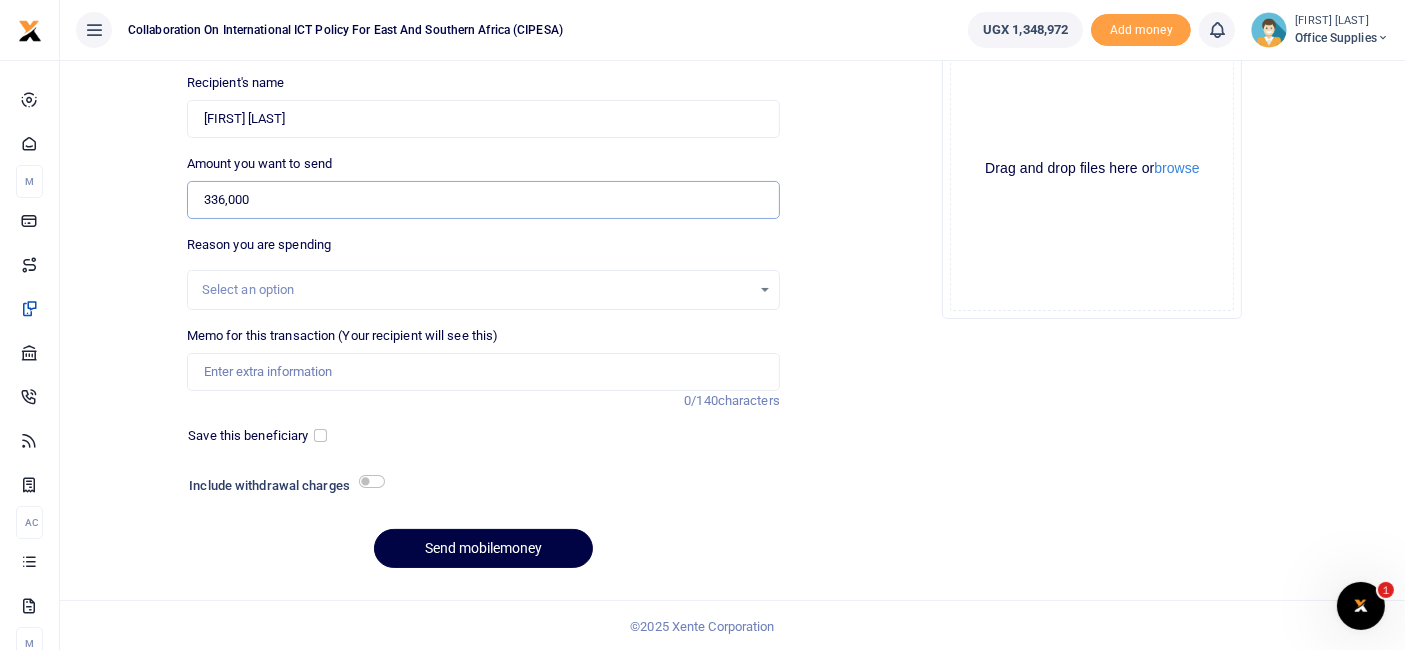 type on "336,000" 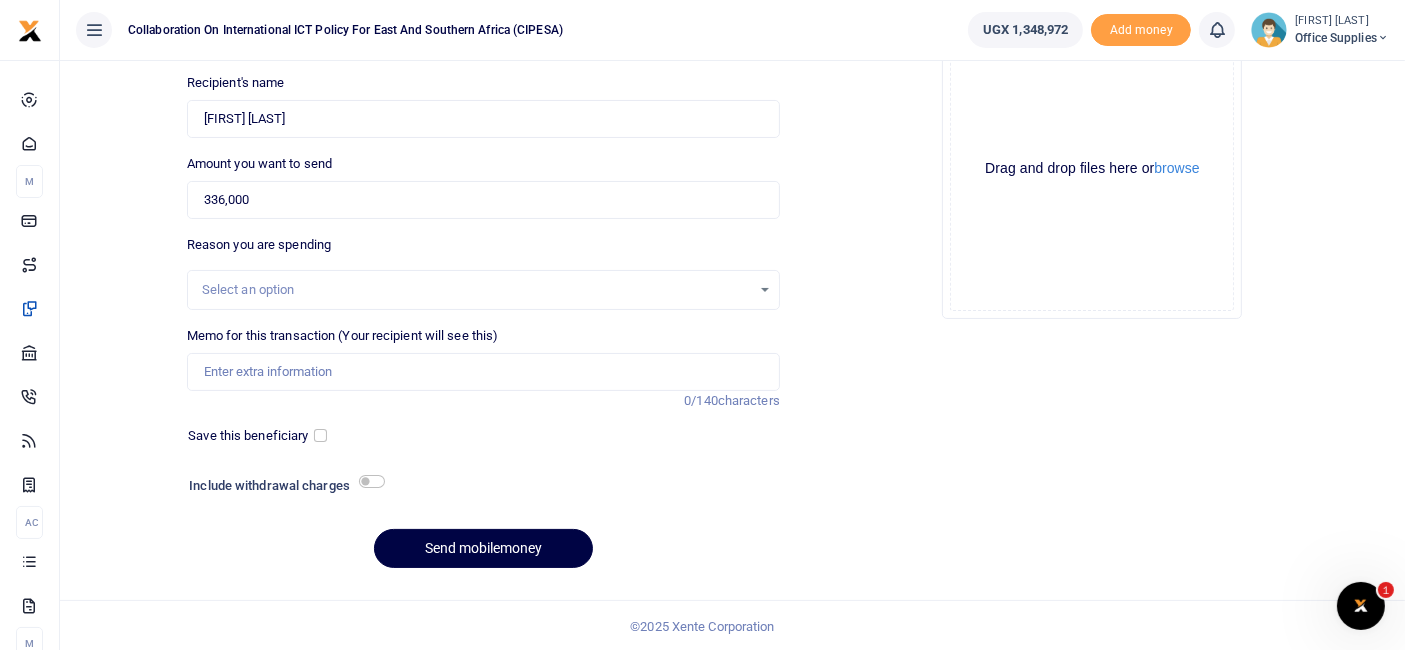 click on "Select an option" at bounding box center (483, 290) 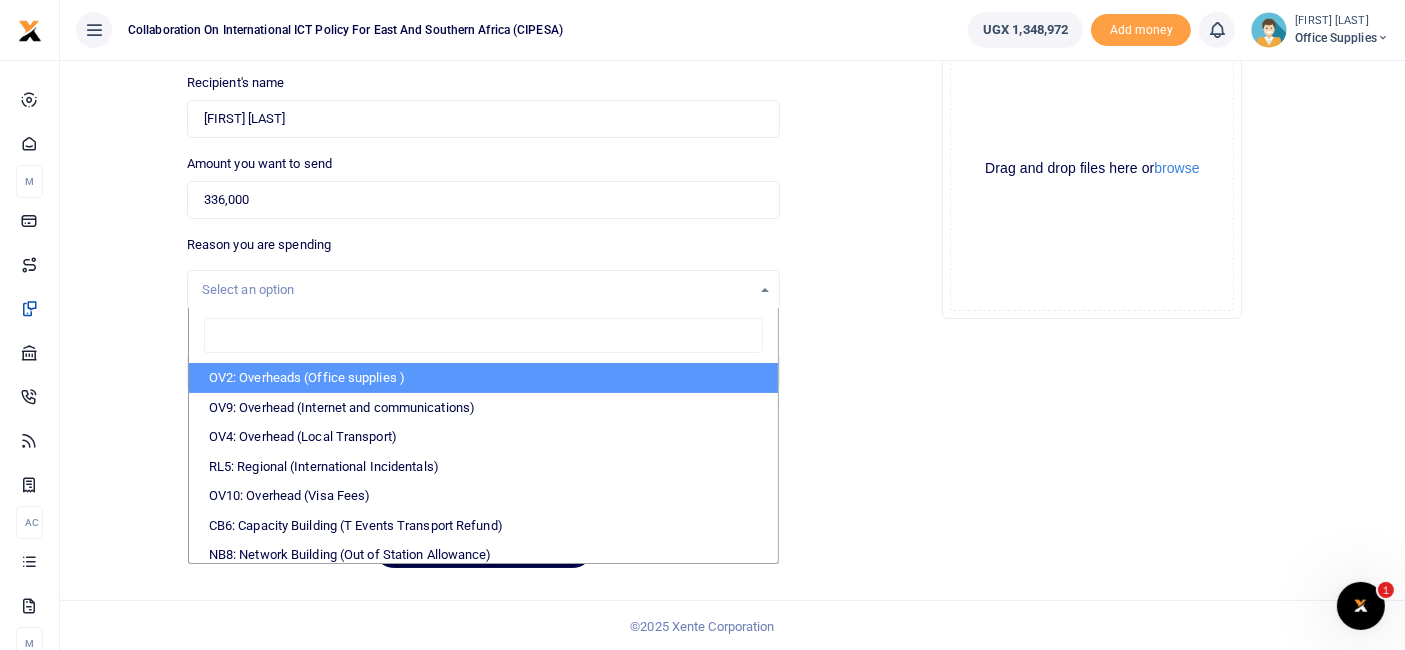 click on "OV2:  Overheads (Office supplies )" at bounding box center (483, 378) 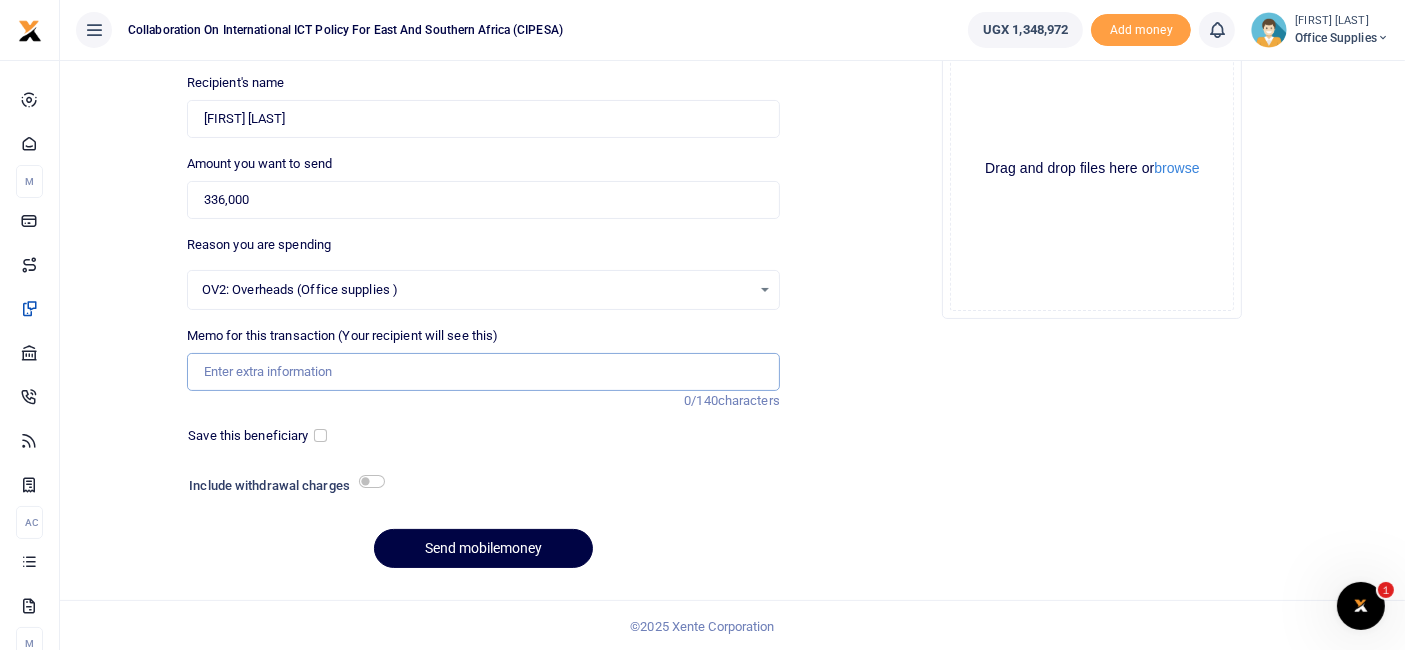 click on "Memo for this transaction (Your recipient will see this)" at bounding box center (483, 372) 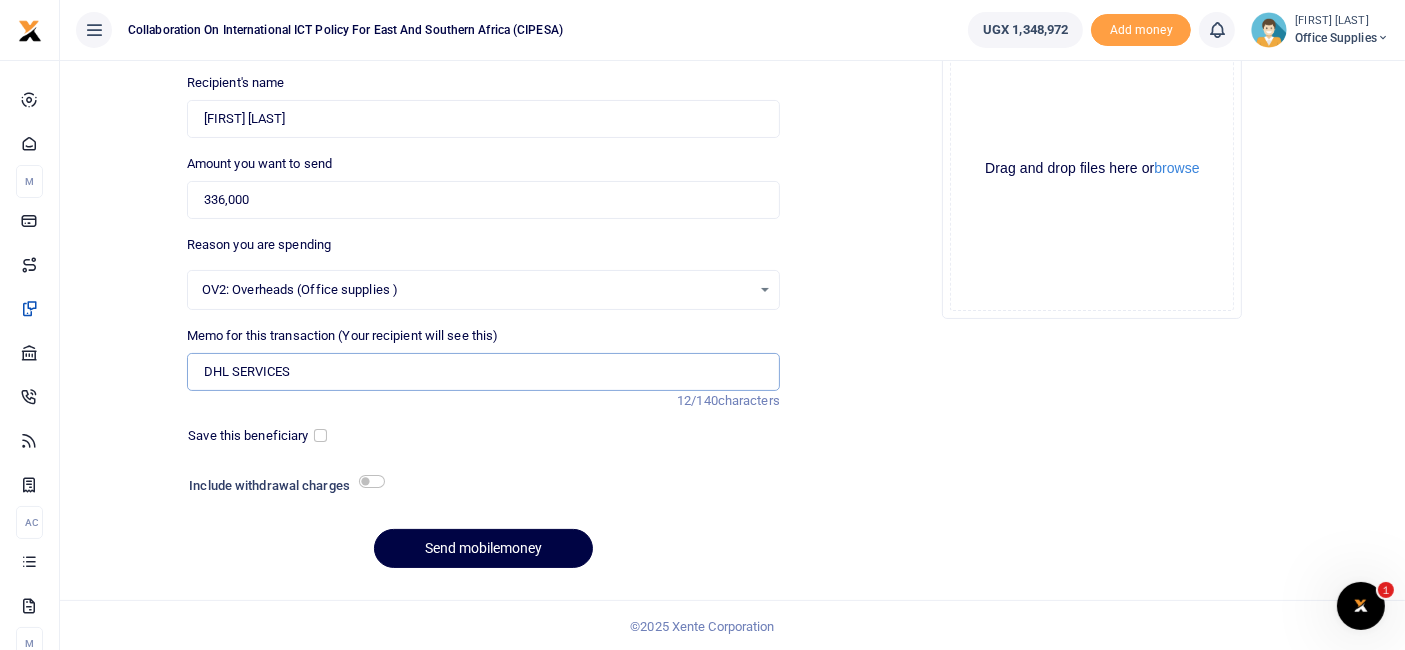 type on "DHL SERVICES" 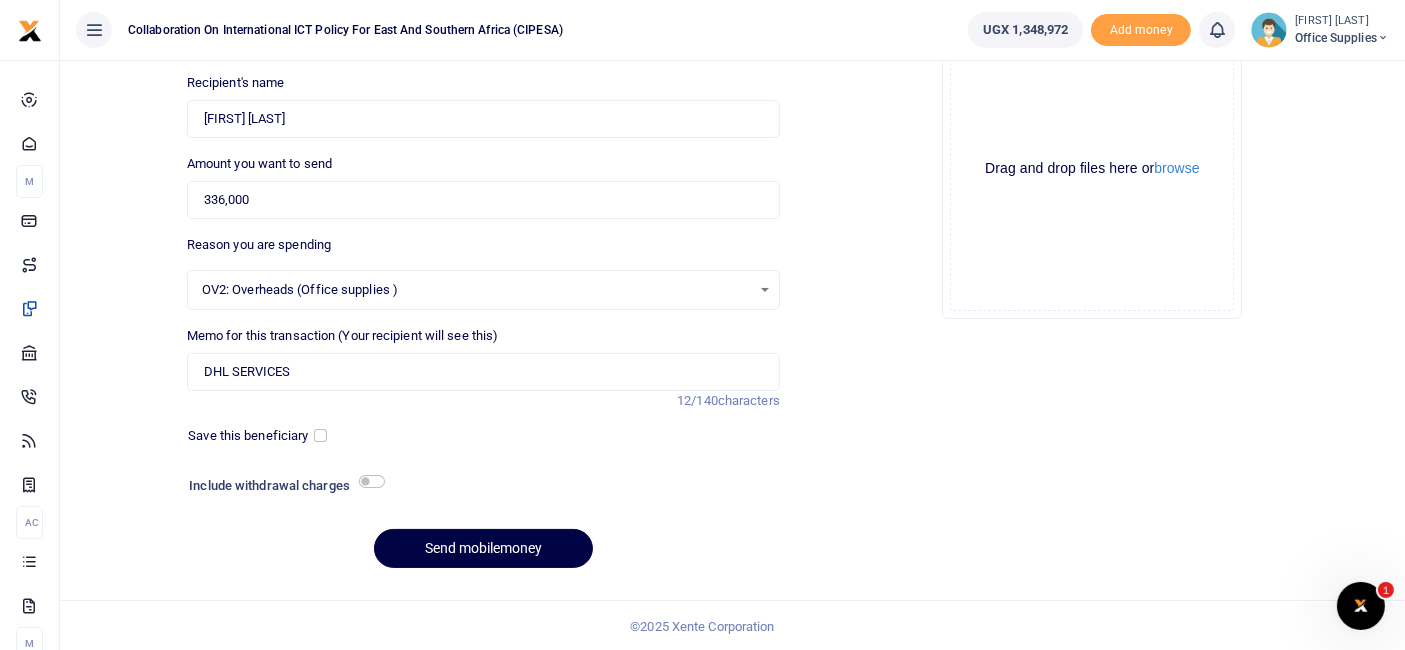 click on "Drop your files here Drag and drop files here or  browse Powered by  Uppy" at bounding box center (1092, 169) 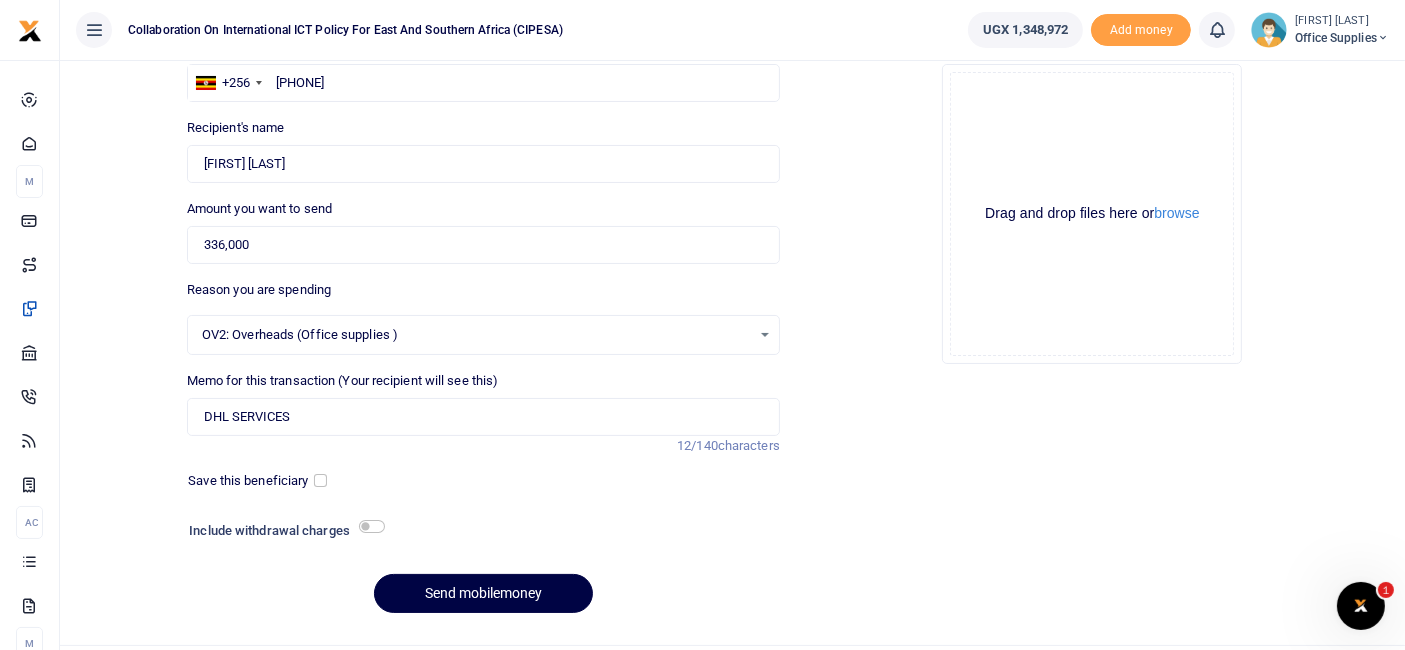 scroll, scrollTop: 214, scrollLeft: 0, axis: vertical 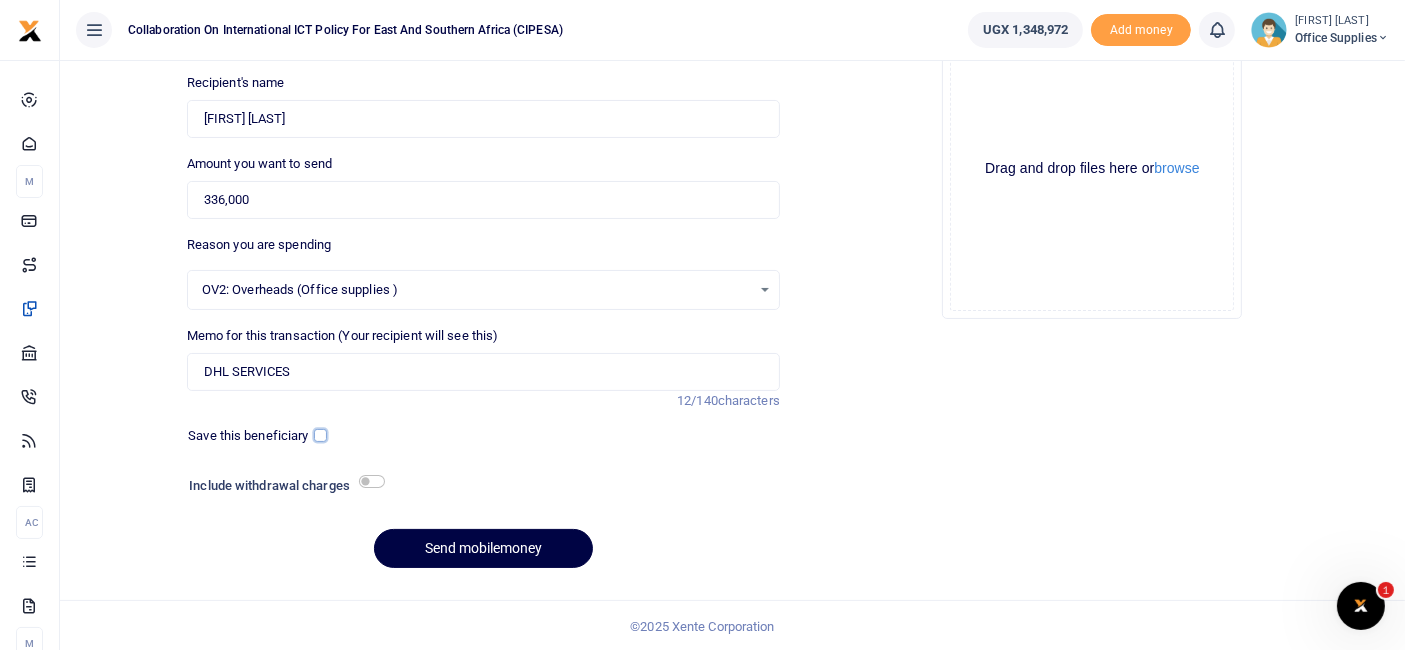 click at bounding box center [320, 435] 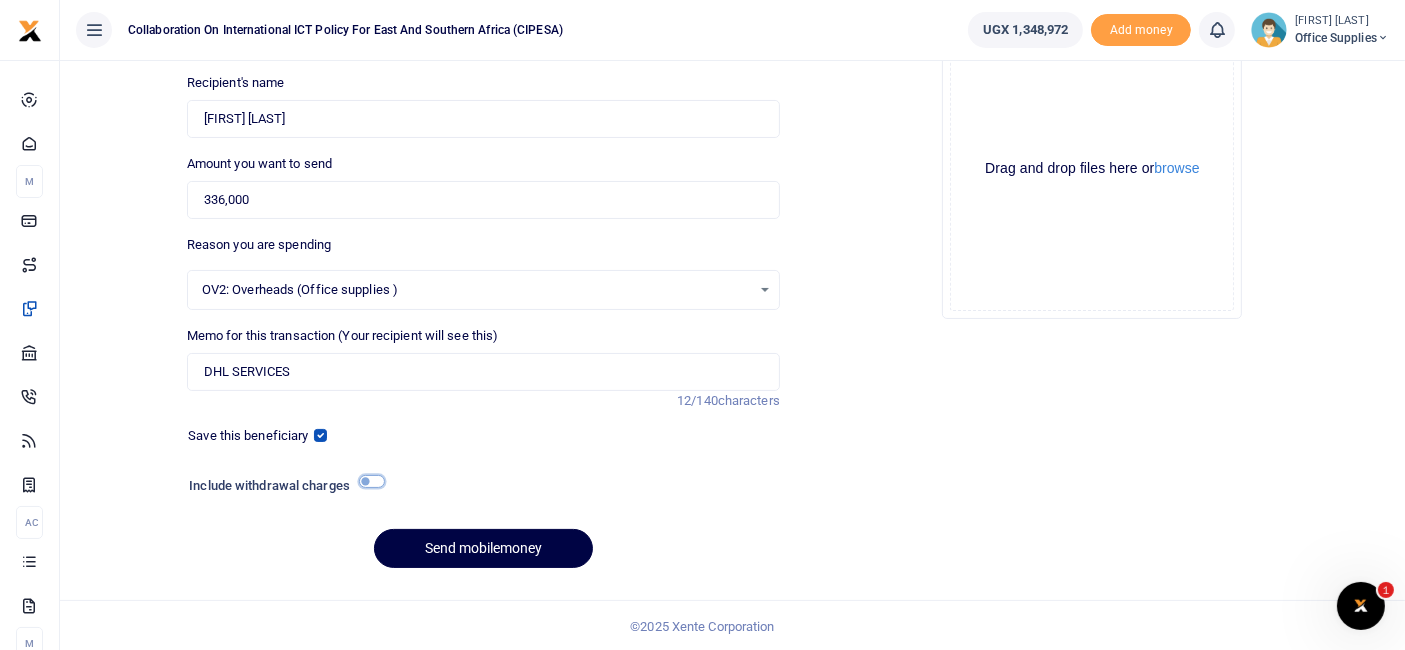 click at bounding box center [372, 481] 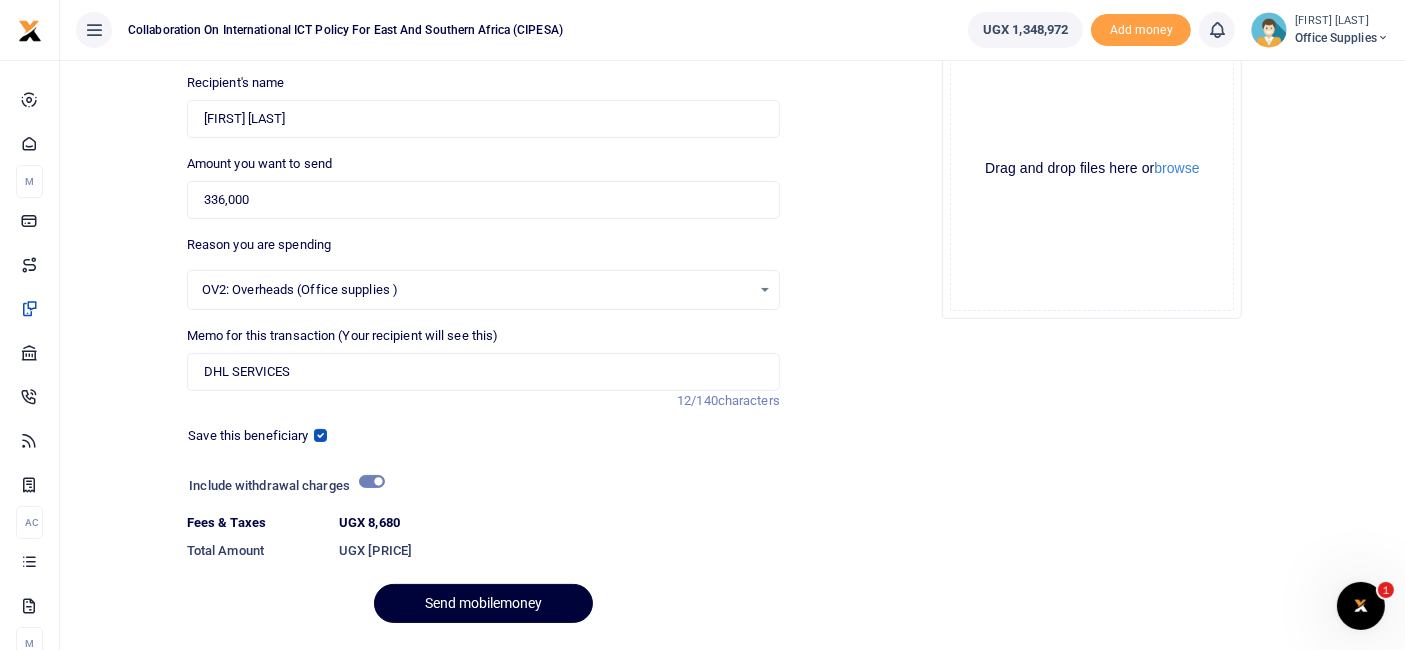 click on "Send mobilemoney" at bounding box center (483, 603) 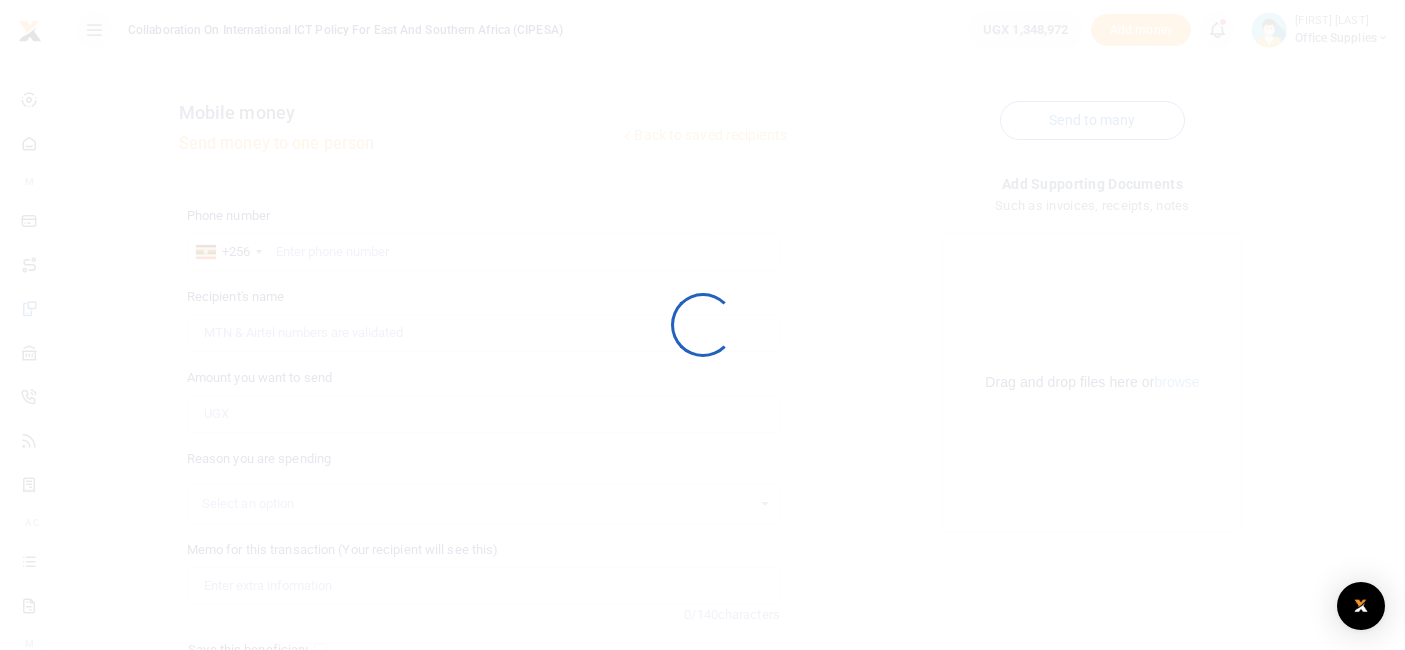 scroll, scrollTop: 212, scrollLeft: 0, axis: vertical 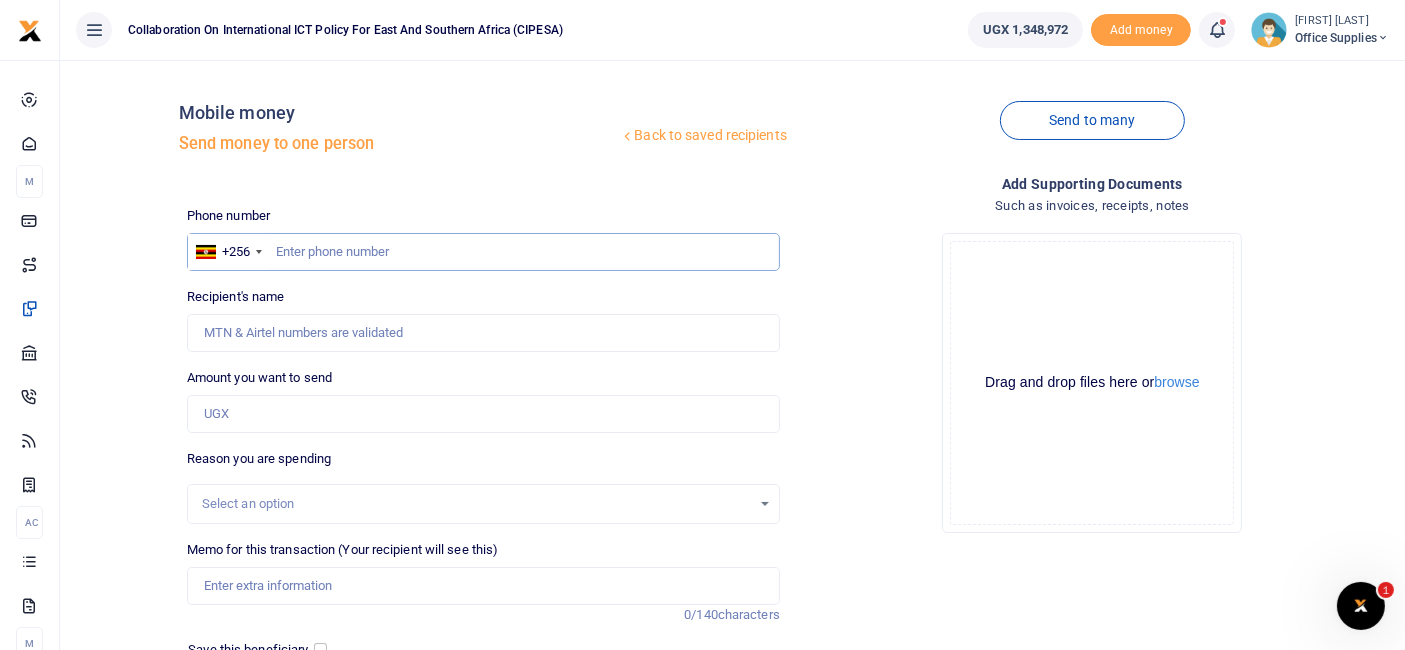 click at bounding box center (483, 252) 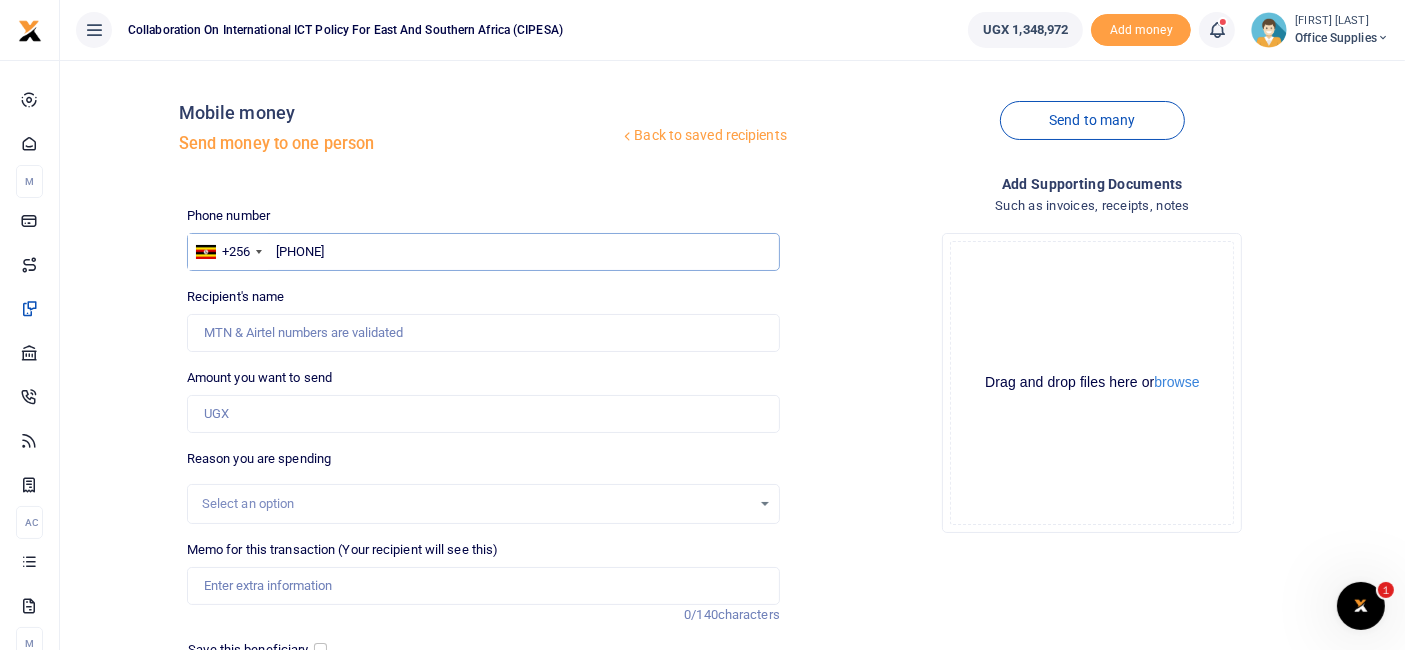type on "[PHONE]" 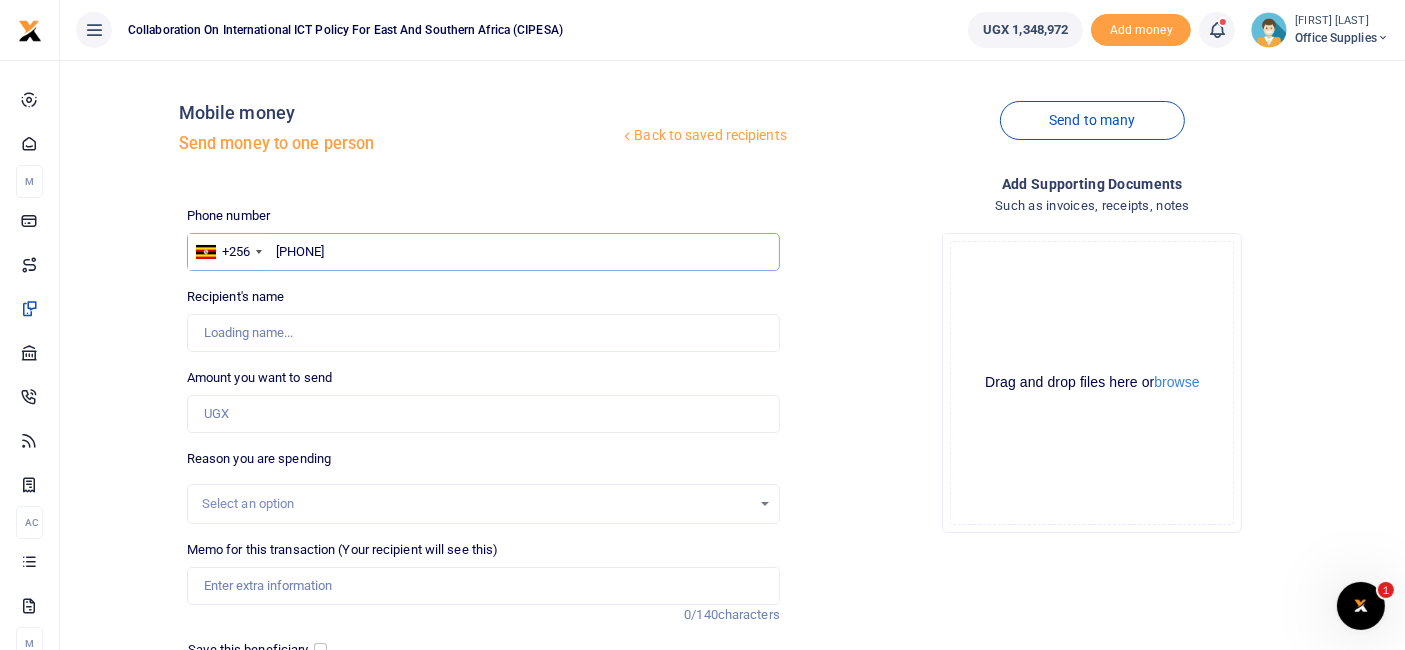 type on "Salimu Saleh Okwera" 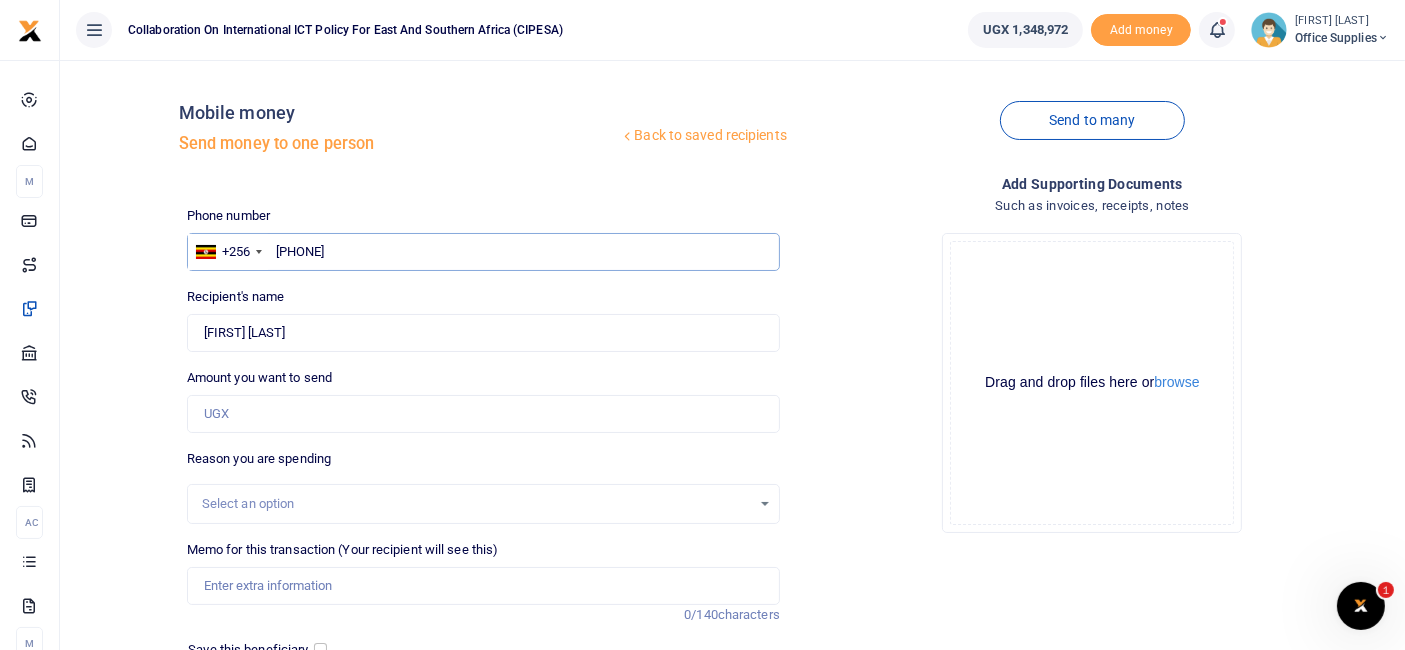 type on "0791391746" 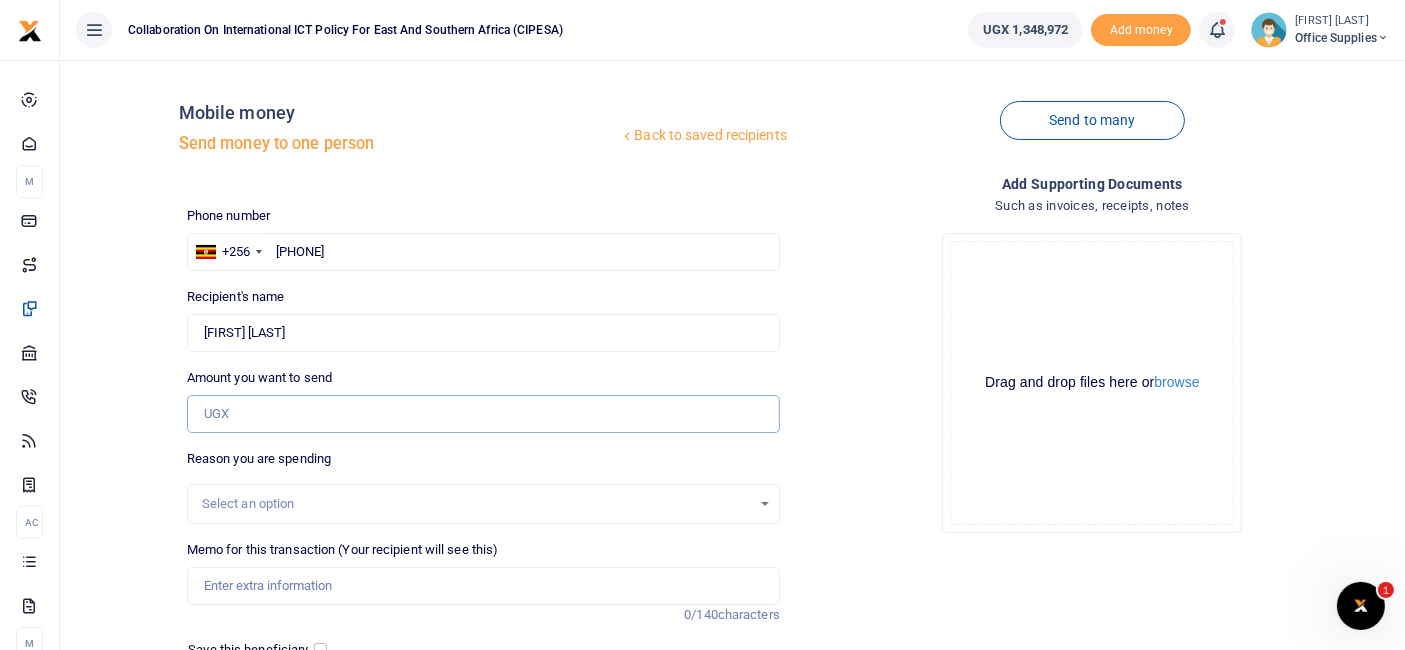 click on "Amount you want to send" at bounding box center (483, 414) 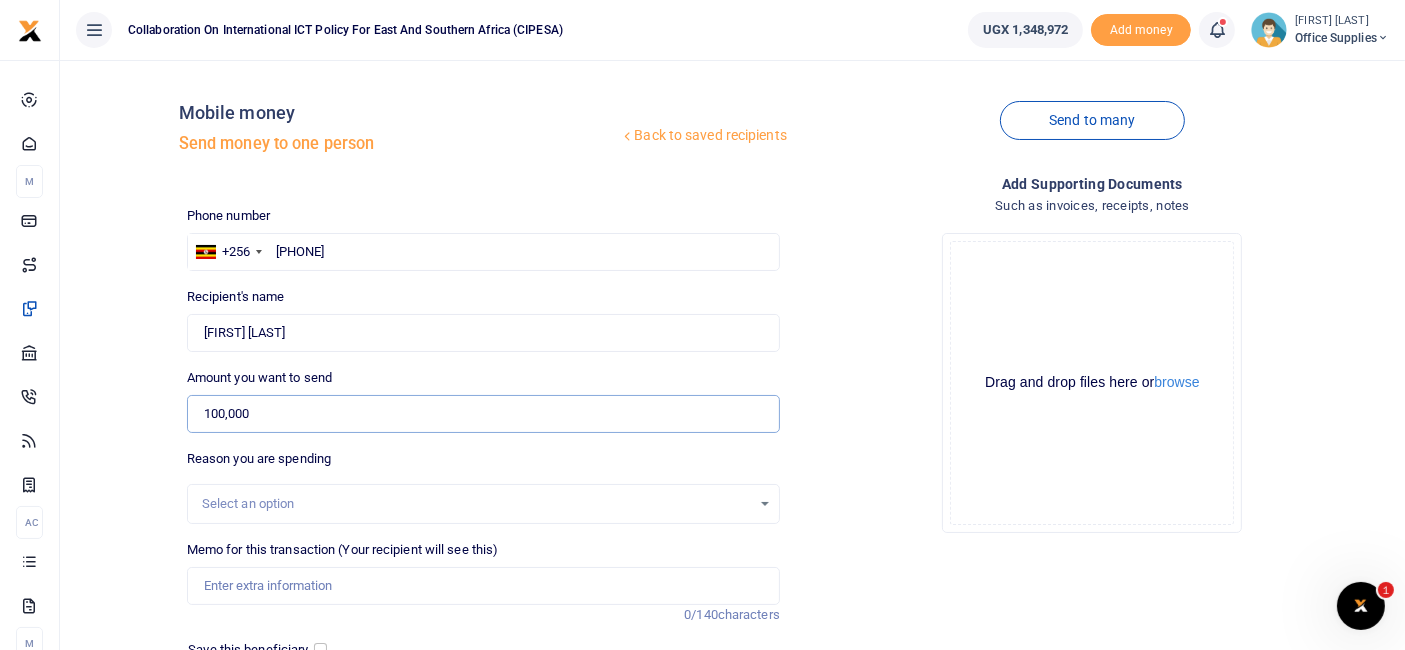 type on "100,000" 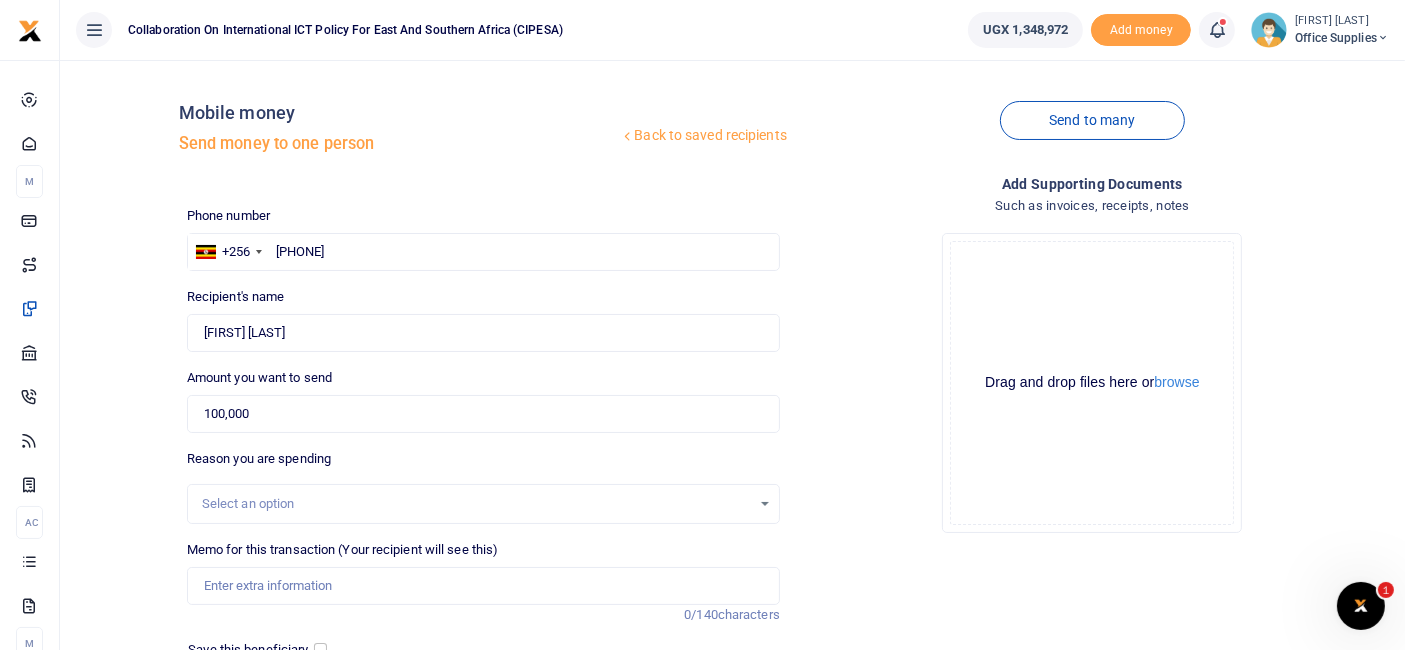 click on "Select an option" at bounding box center (483, 504) 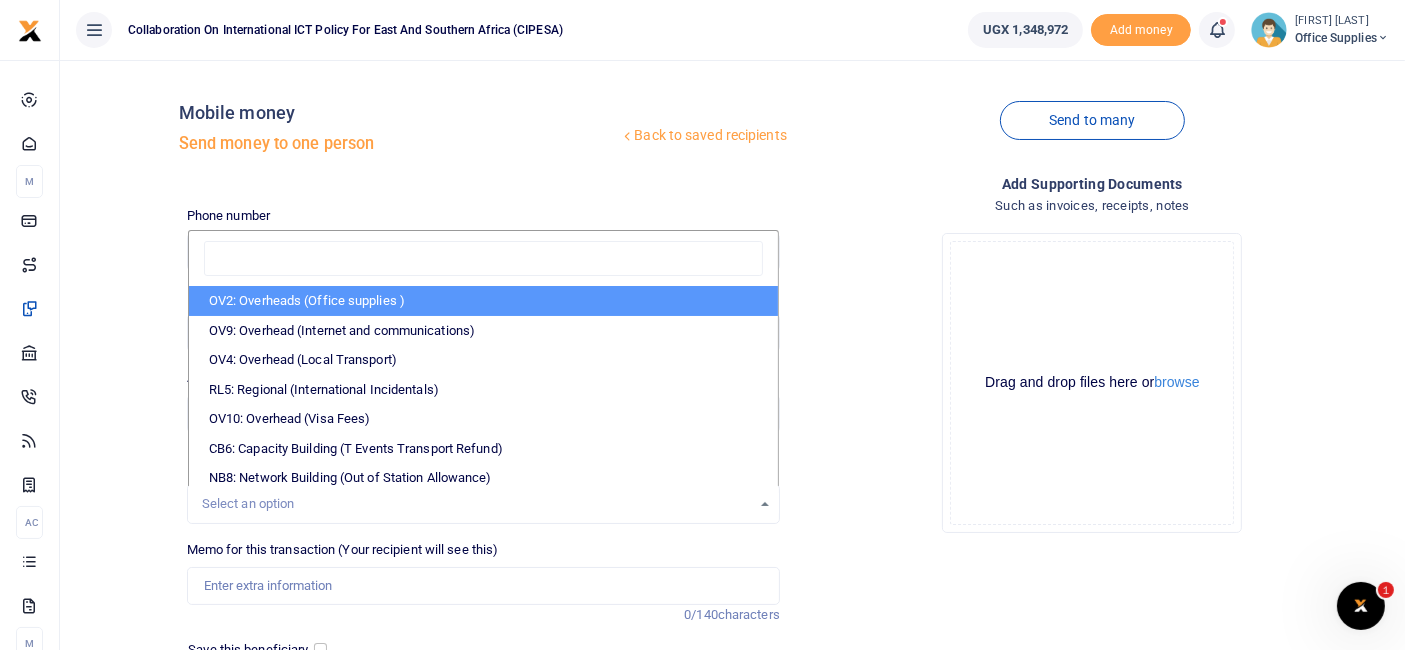click on "OV2:  Overheads (Office supplies )" at bounding box center [483, 301] 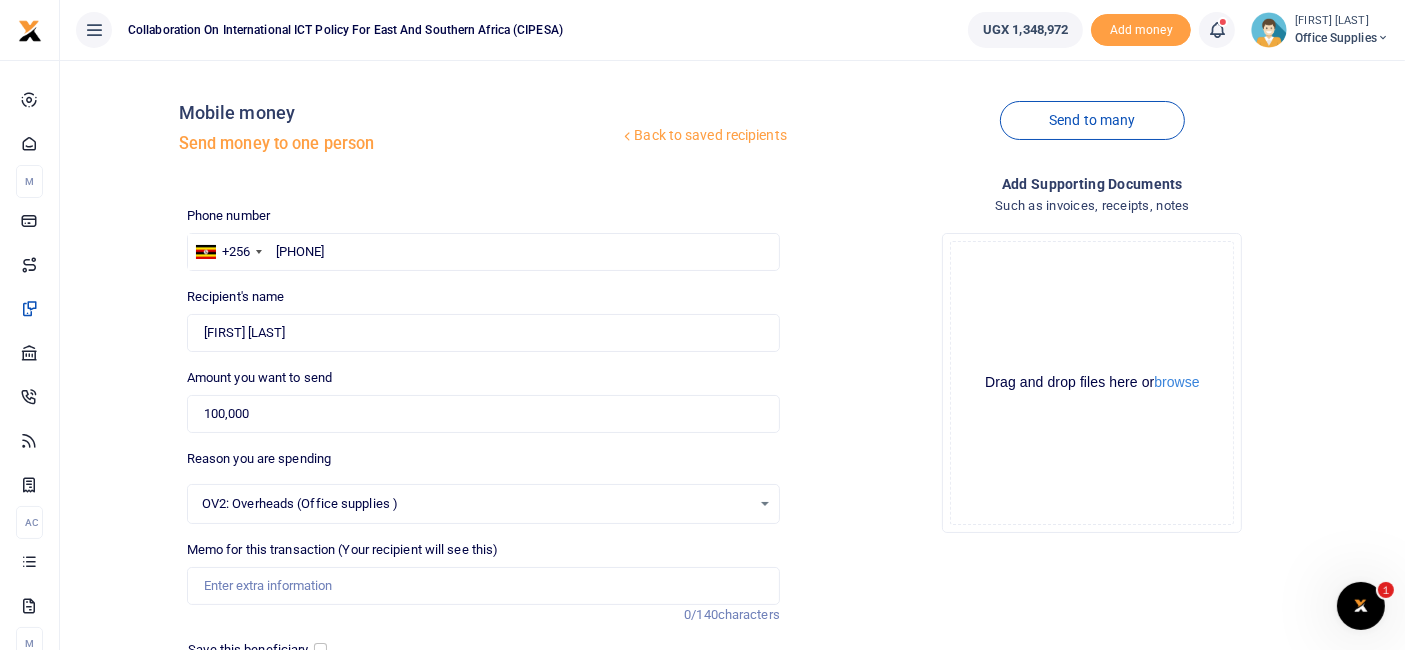 scroll, scrollTop: 214, scrollLeft: 0, axis: vertical 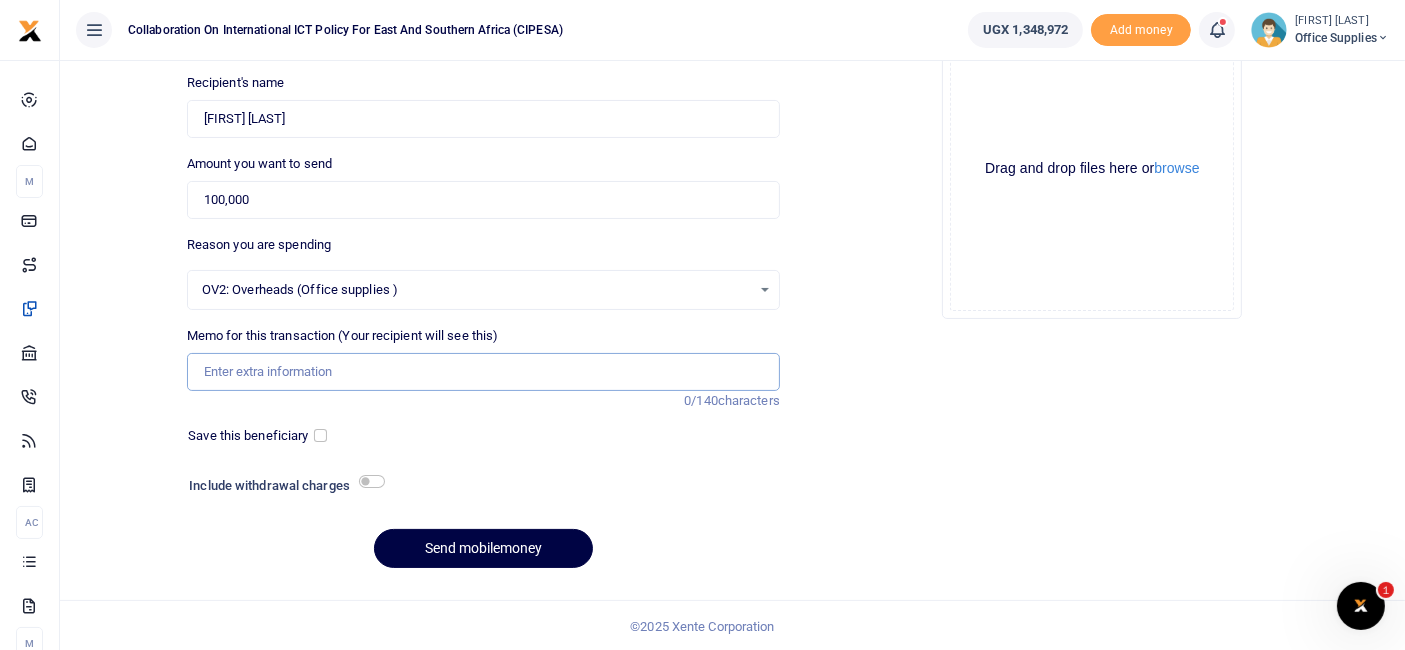 click on "Memo for this transaction (Your recipient will see this)" at bounding box center (483, 372) 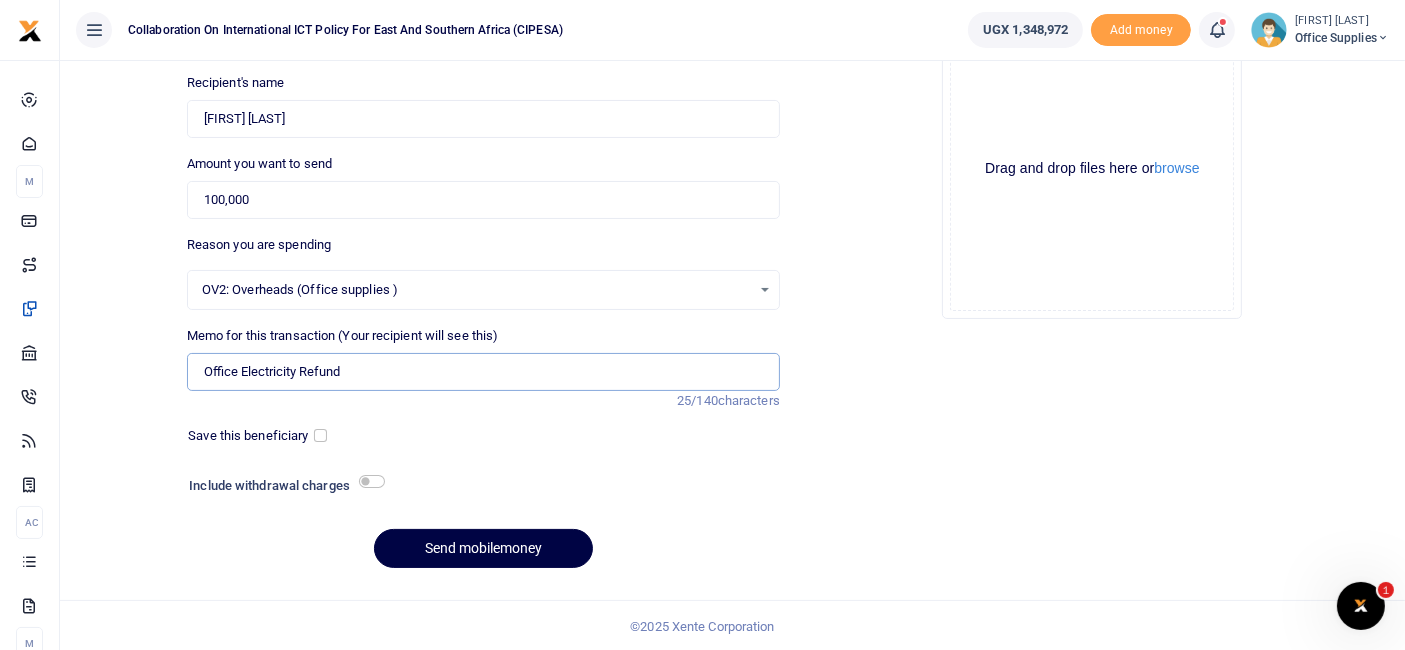 type on "Office Electricity Refund" 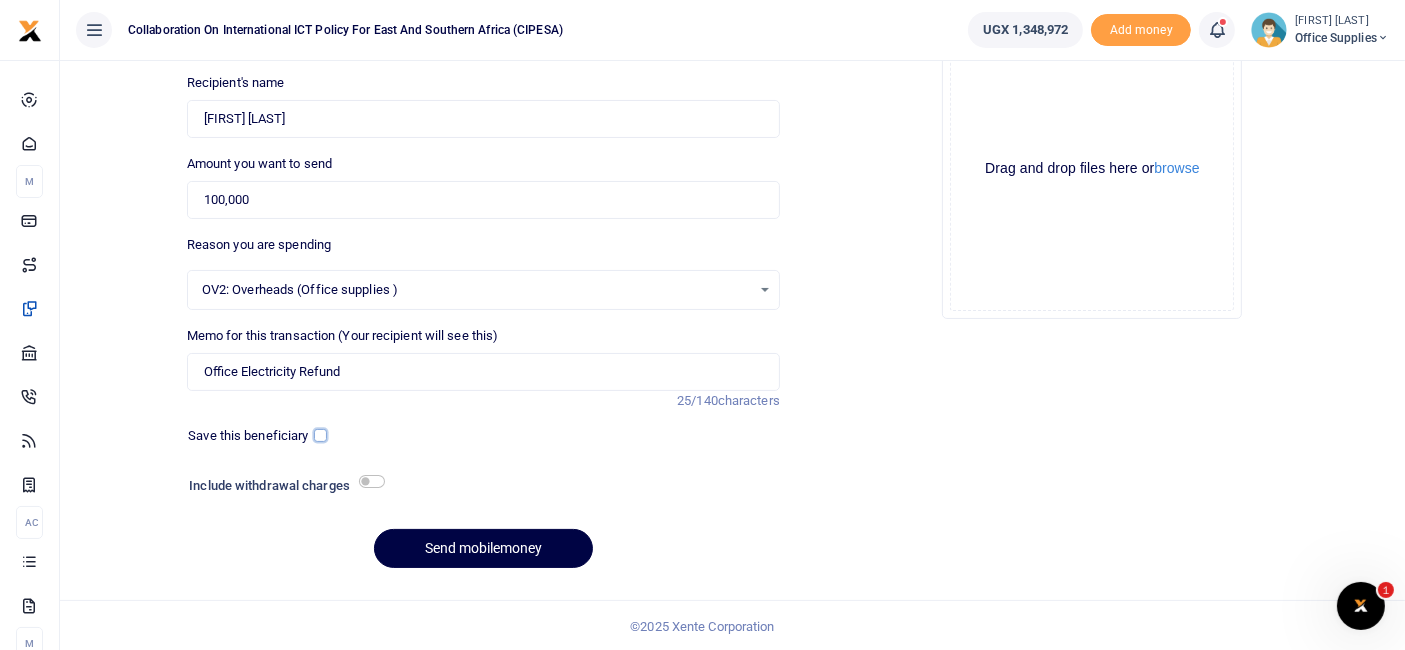 click at bounding box center [320, 435] 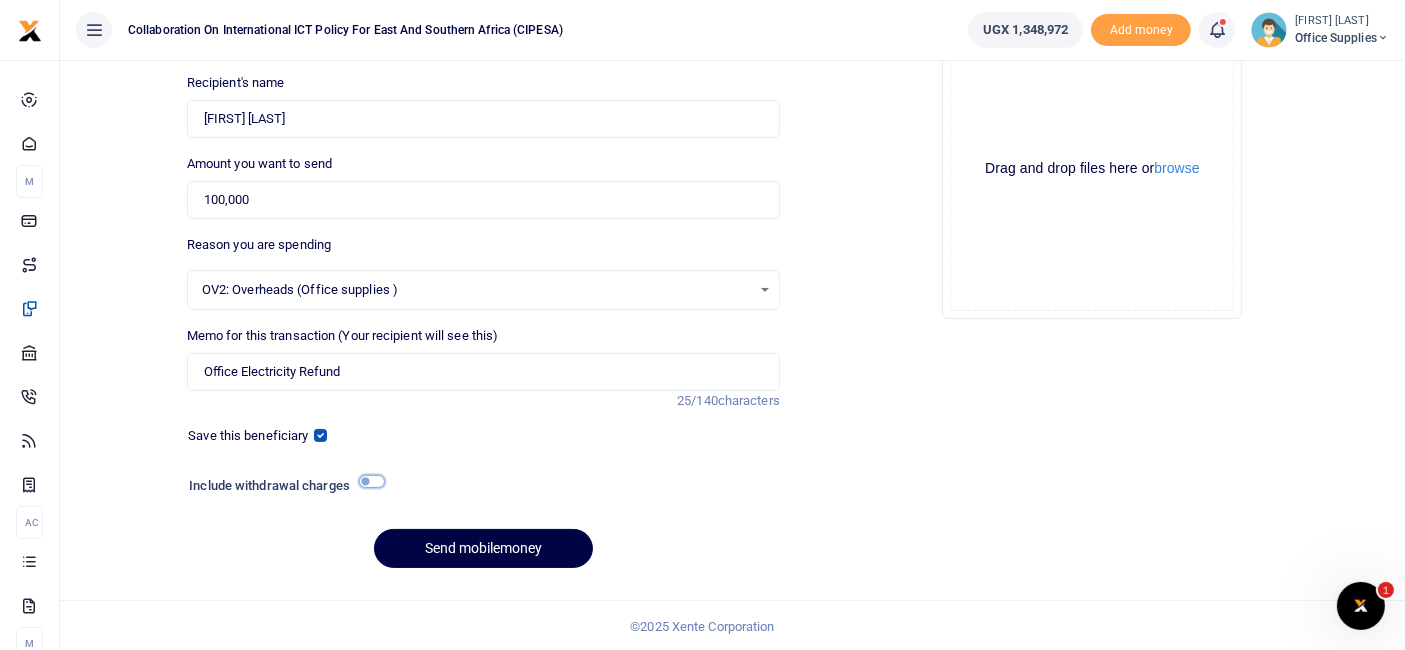click at bounding box center [372, 481] 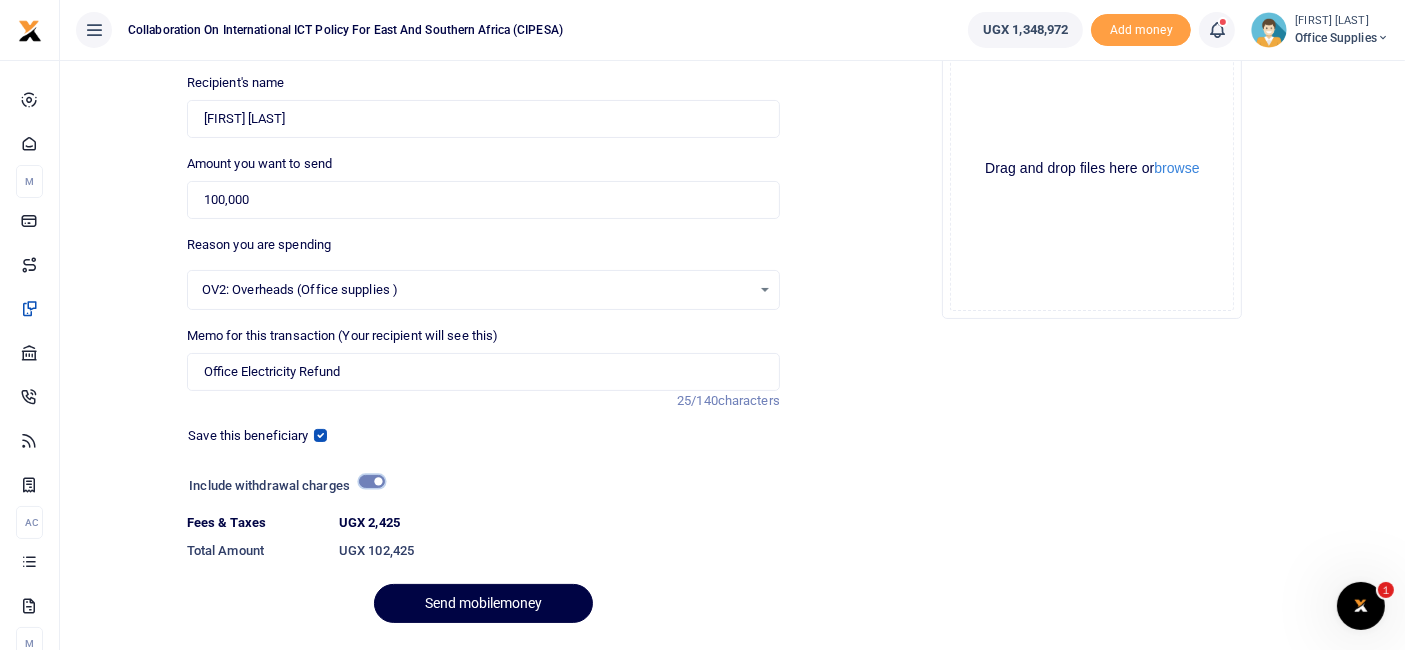 click at bounding box center [372, 481] 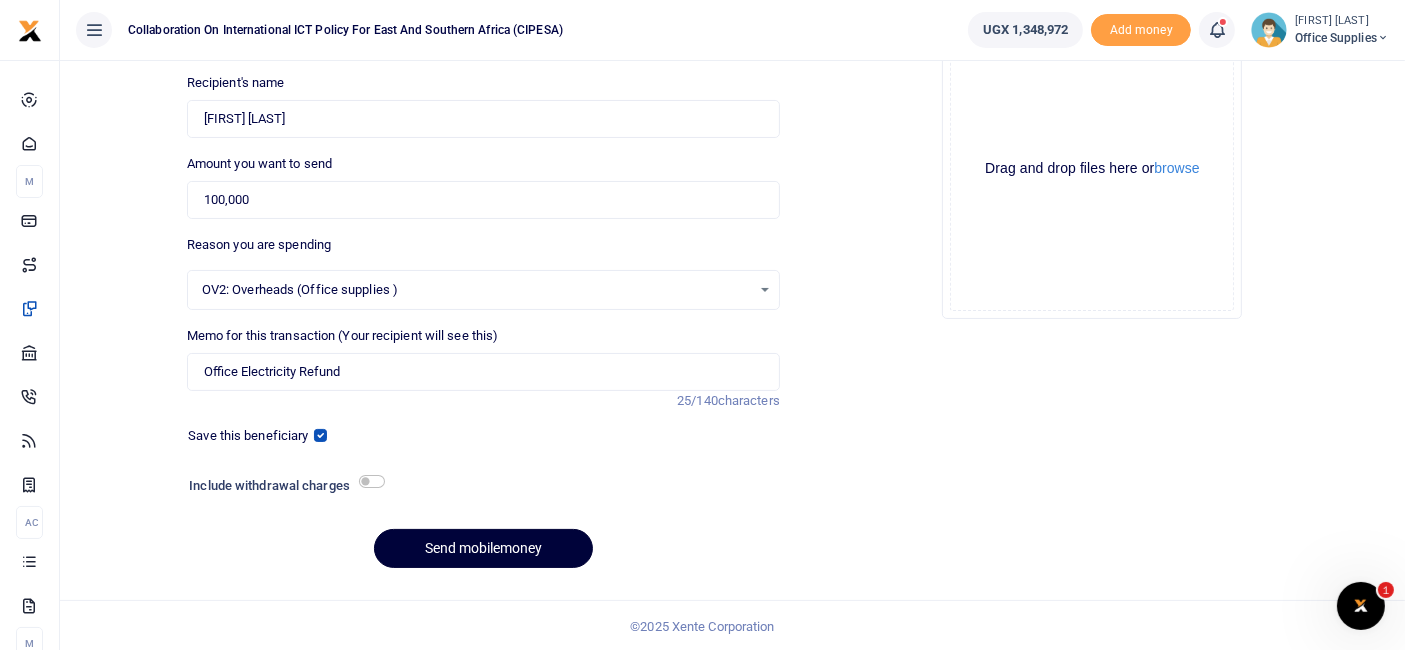 click on "Send mobilemoney" at bounding box center [483, 548] 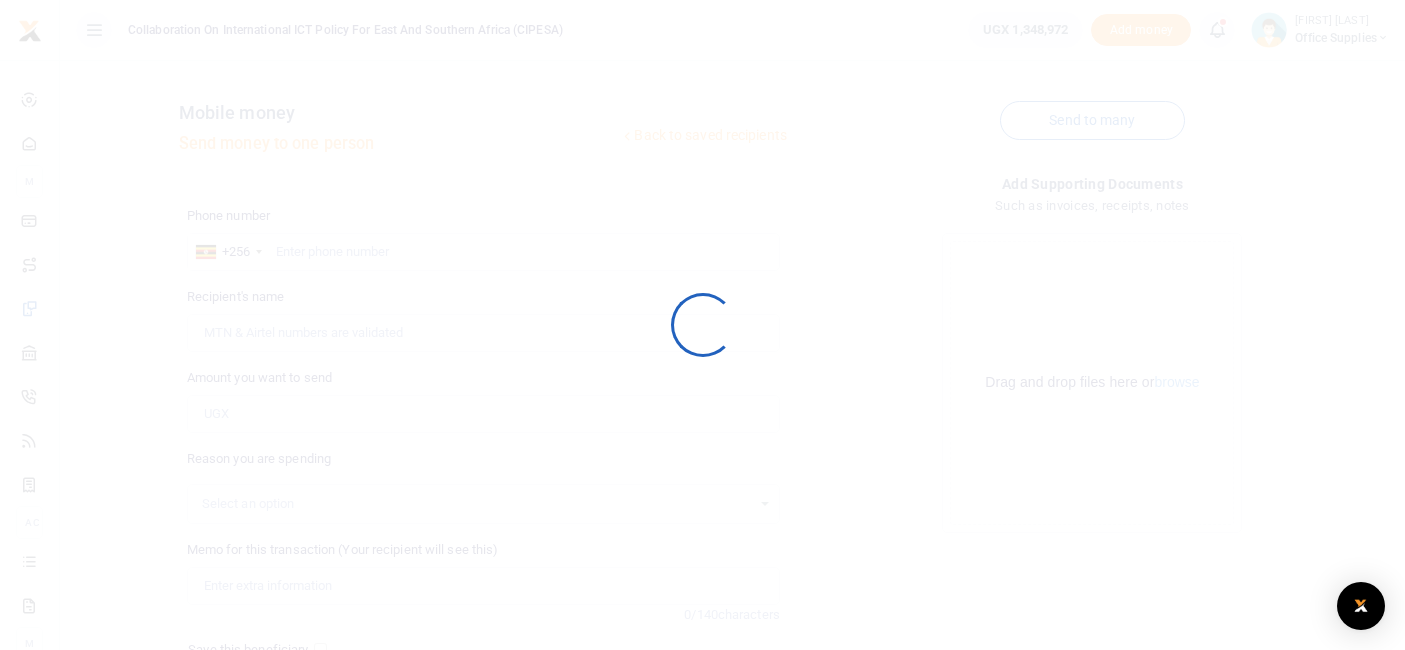 scroll, scrollTop: 212, scrollLeft: 0, axis: vertical 